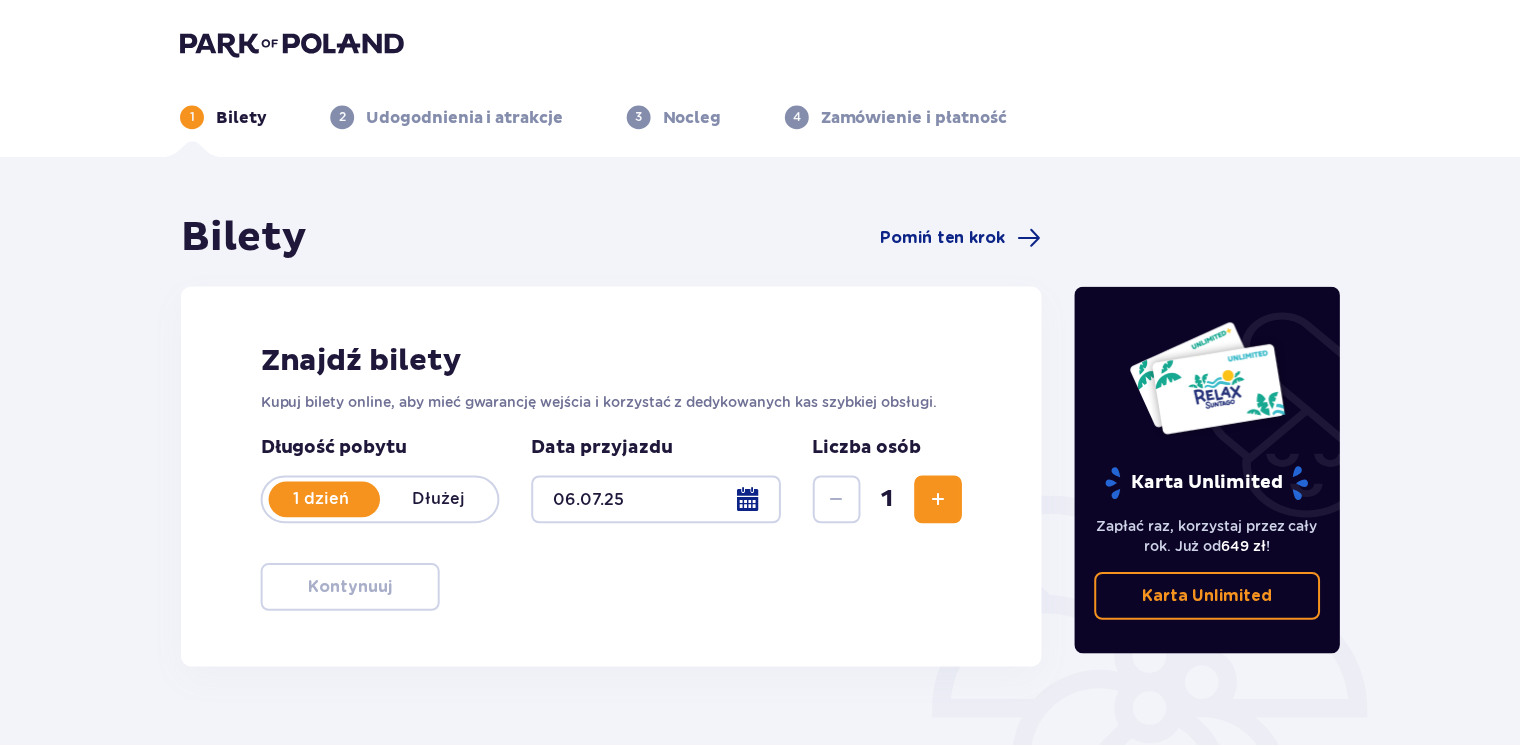 scroll, scrollTop: 0, scrollLeft: 0, axis: both 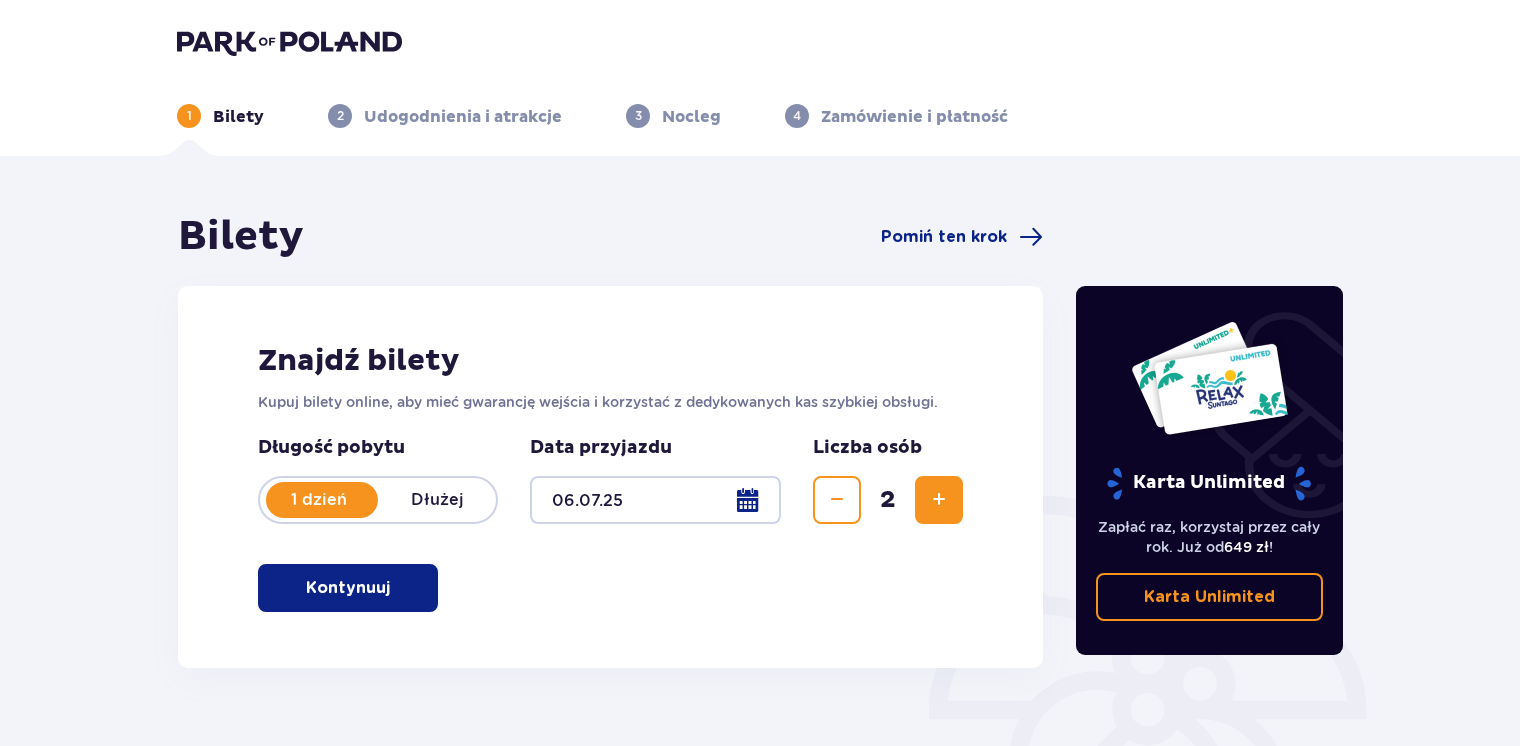click at bounding box center [394, 588] 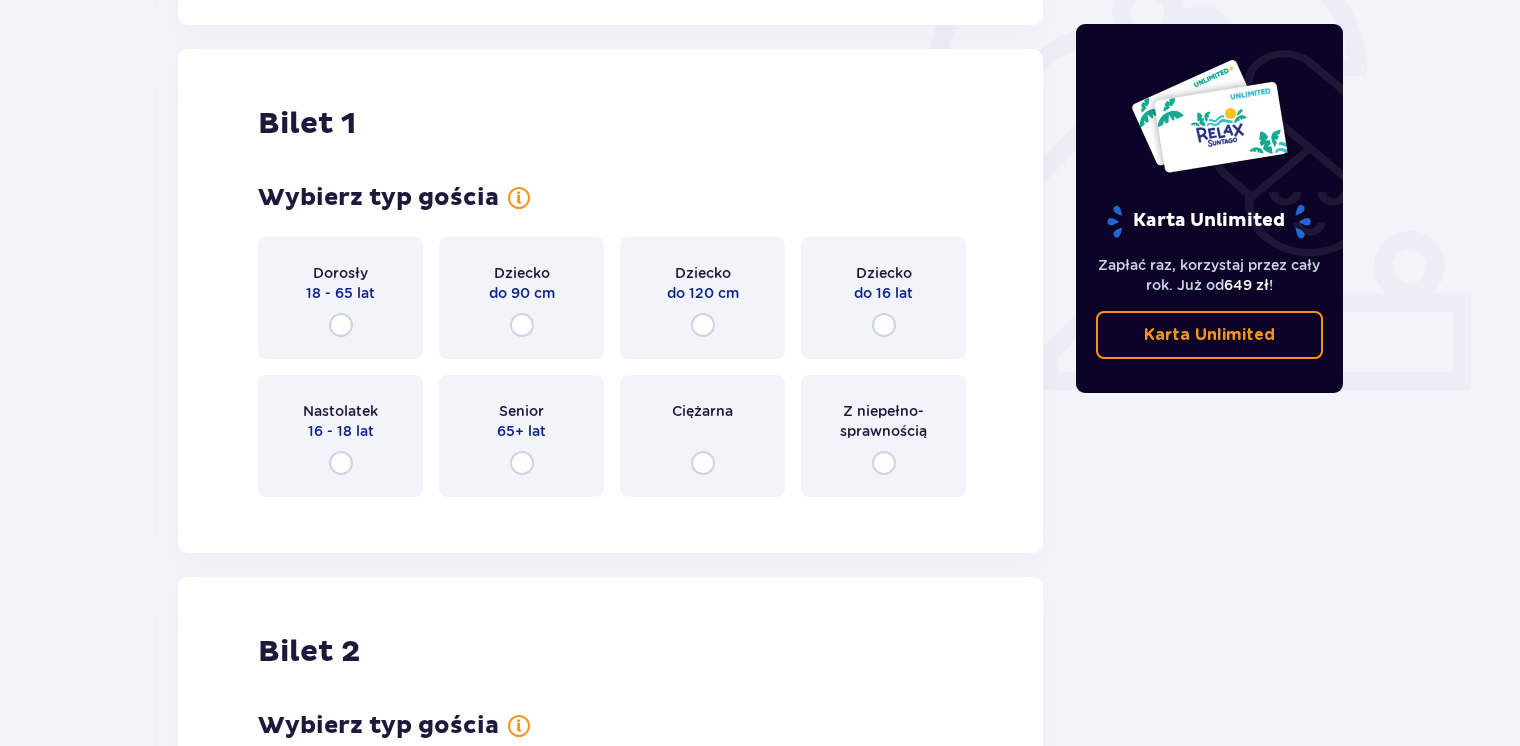 scroll, scrollTop: 668, scrollLeft: 0, axis: vertical 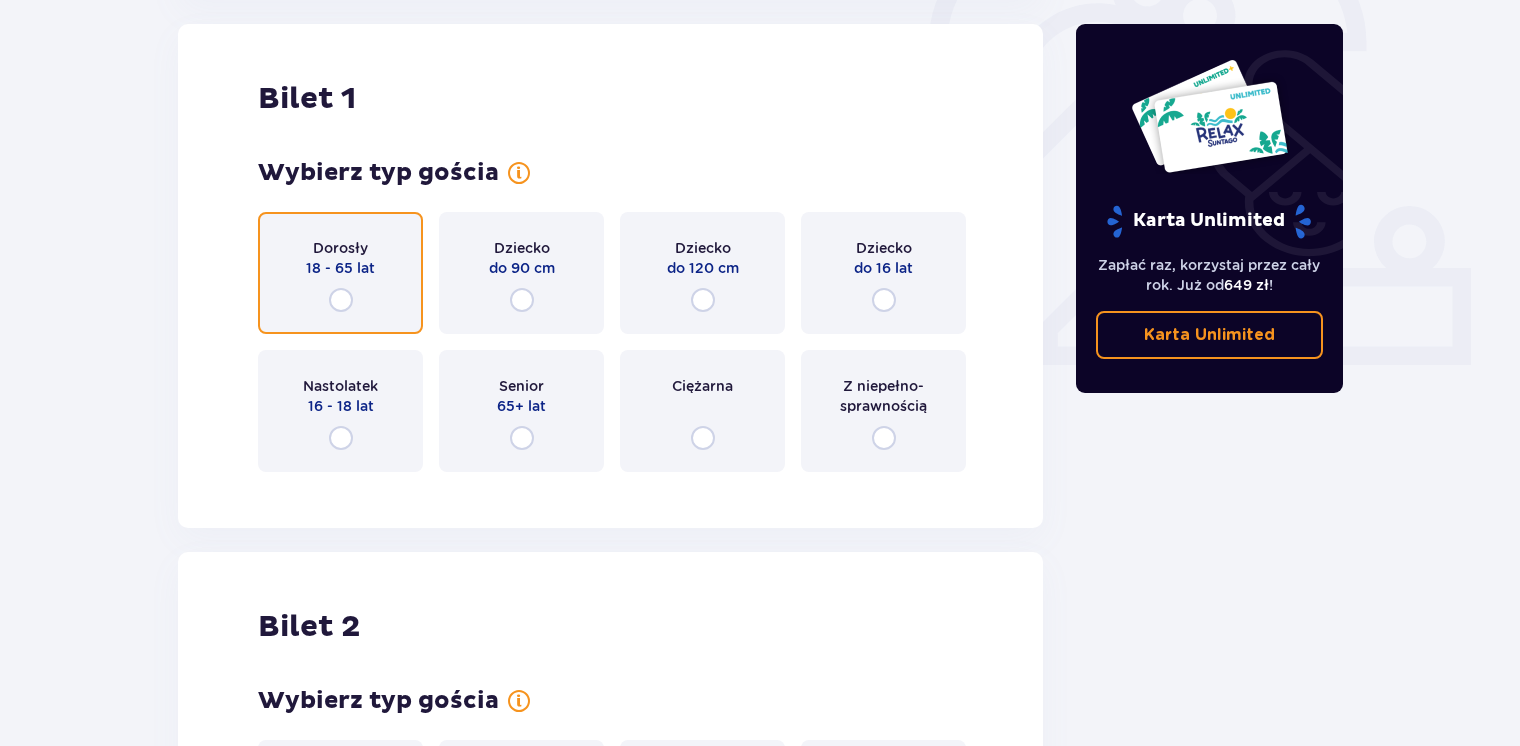 click at bounding box center (341, 300) 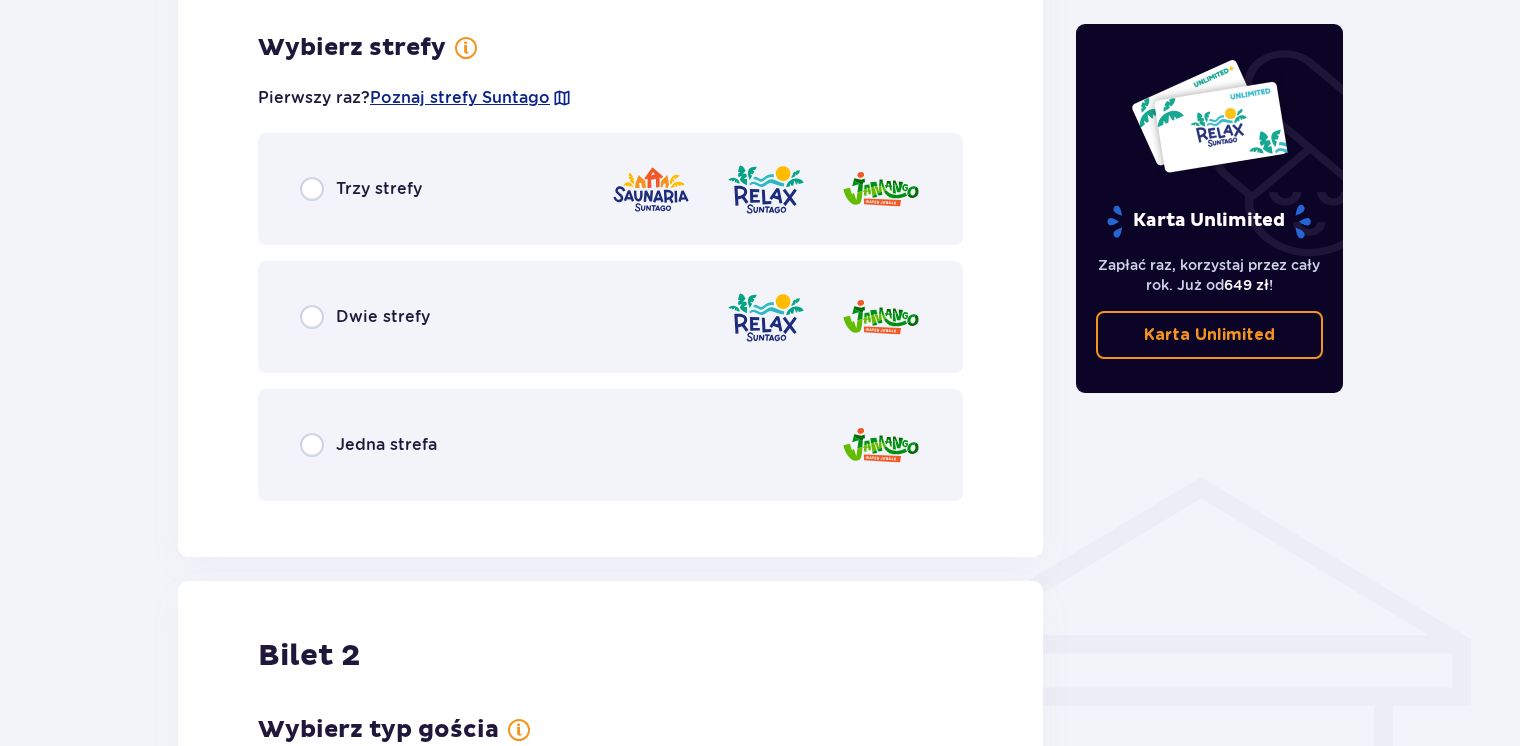 scroll, scrollTop: 1156, scrollLeft: 0, axis: vertical 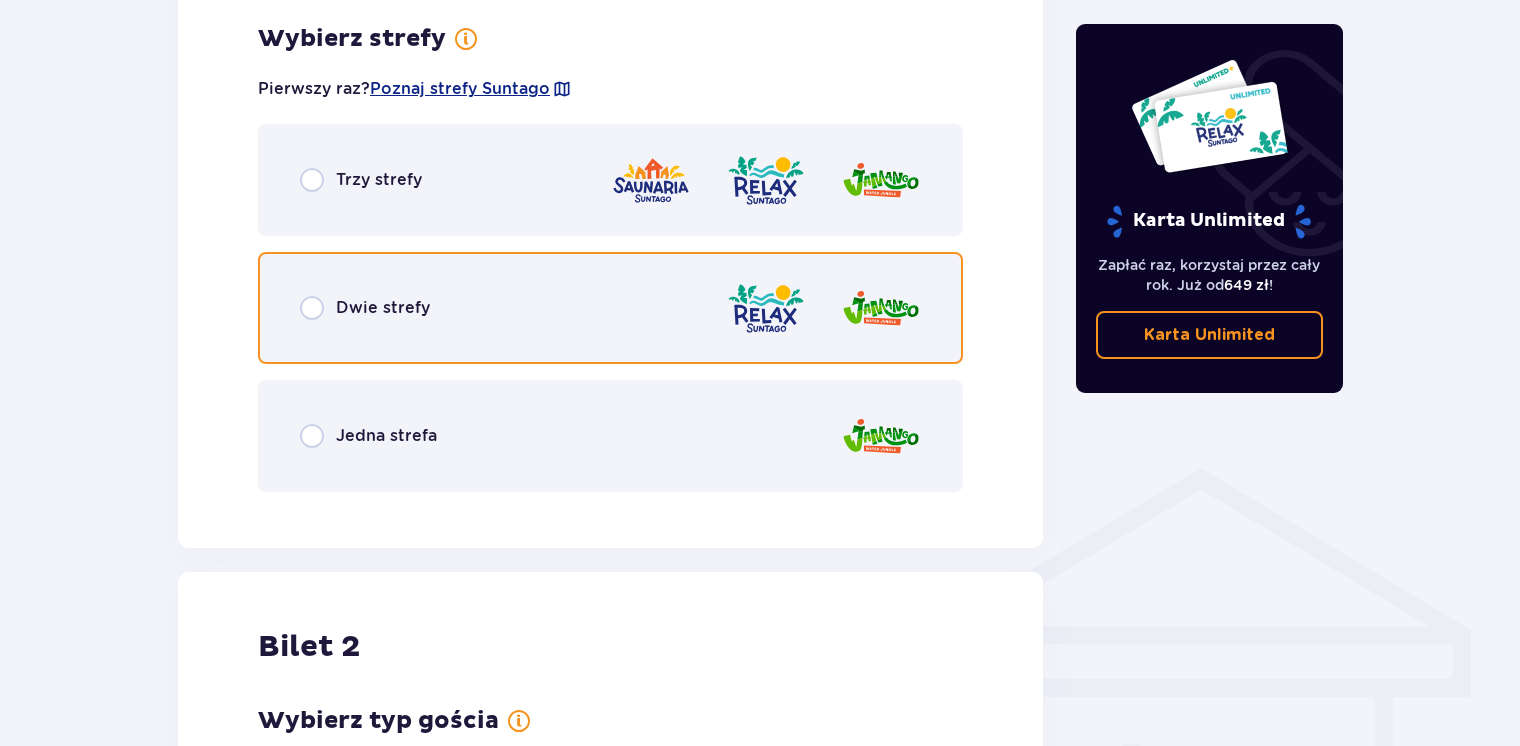 click at bounding box center (312, 308) 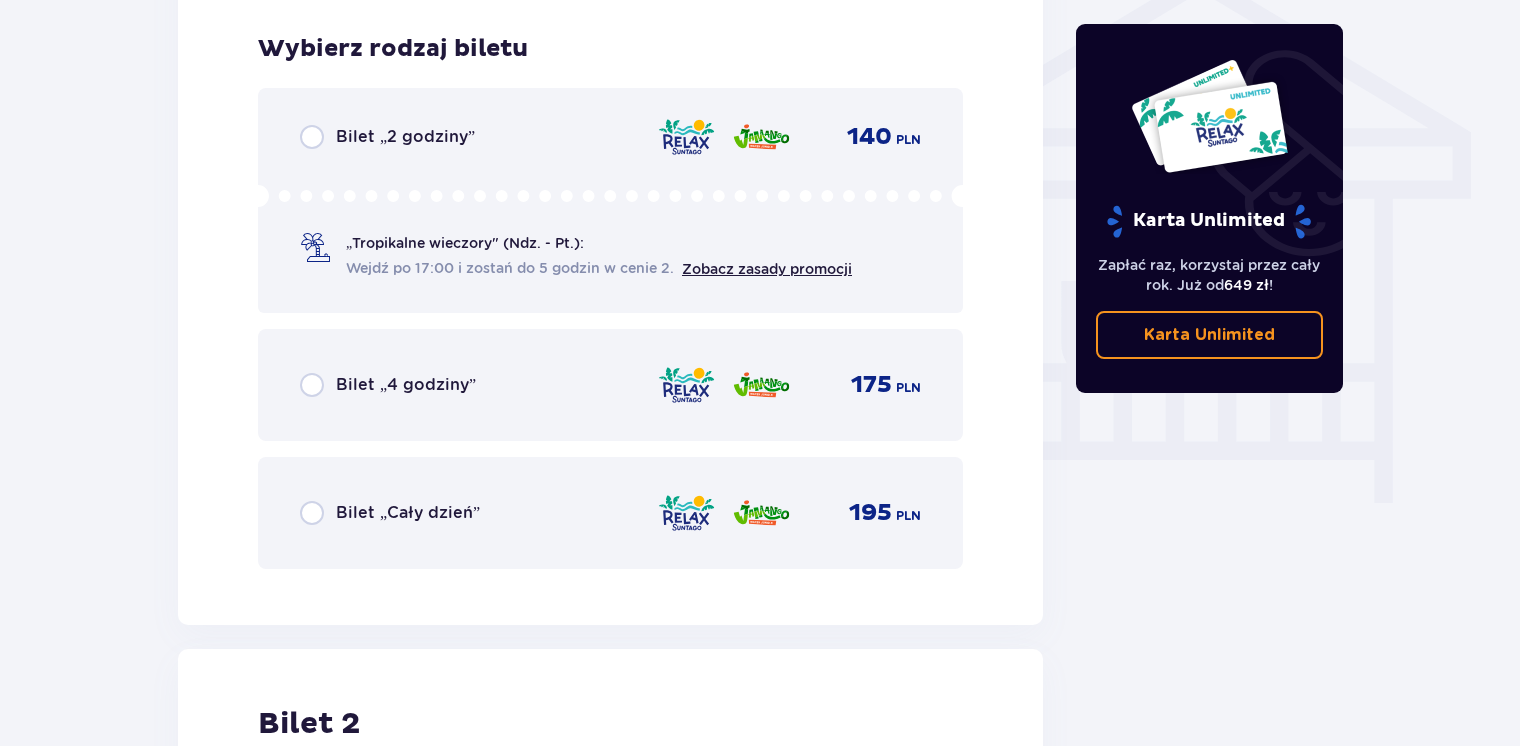 scroll, scrollTop: 1664, scrollLeft: 0, axis: vertical 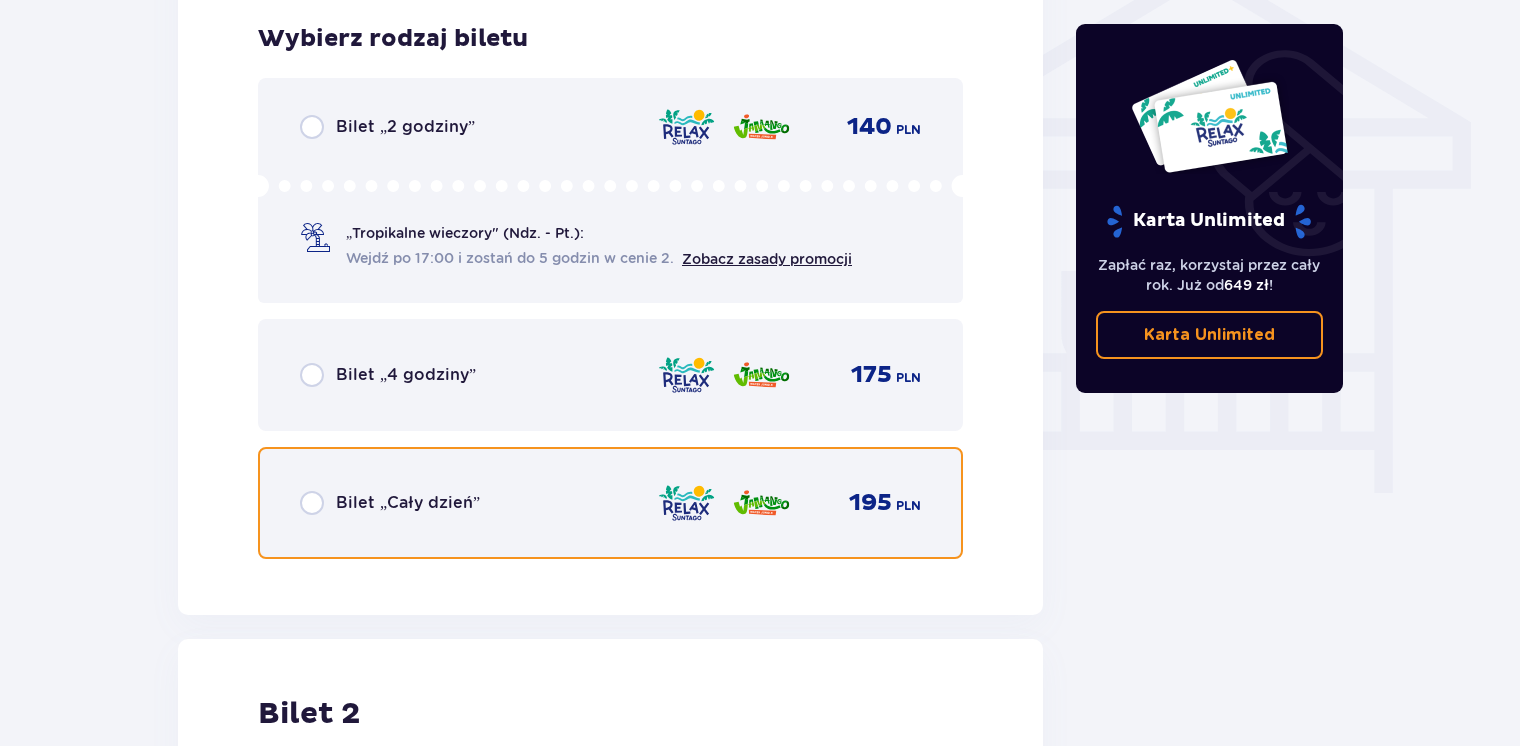 click at bounding box center (312, 503) 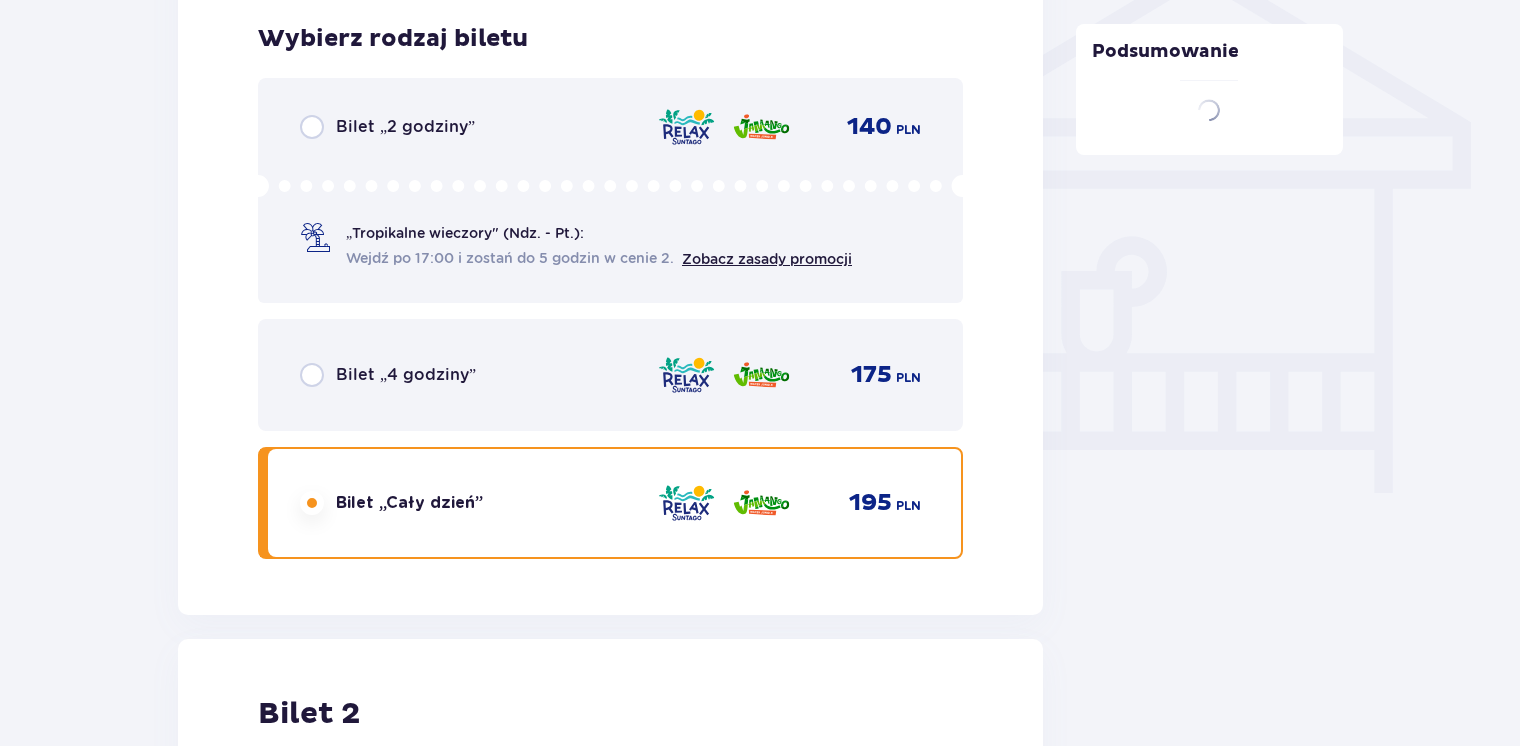 scroll, scrollTop: 2276, scrollLeft: 0, axis: vertical 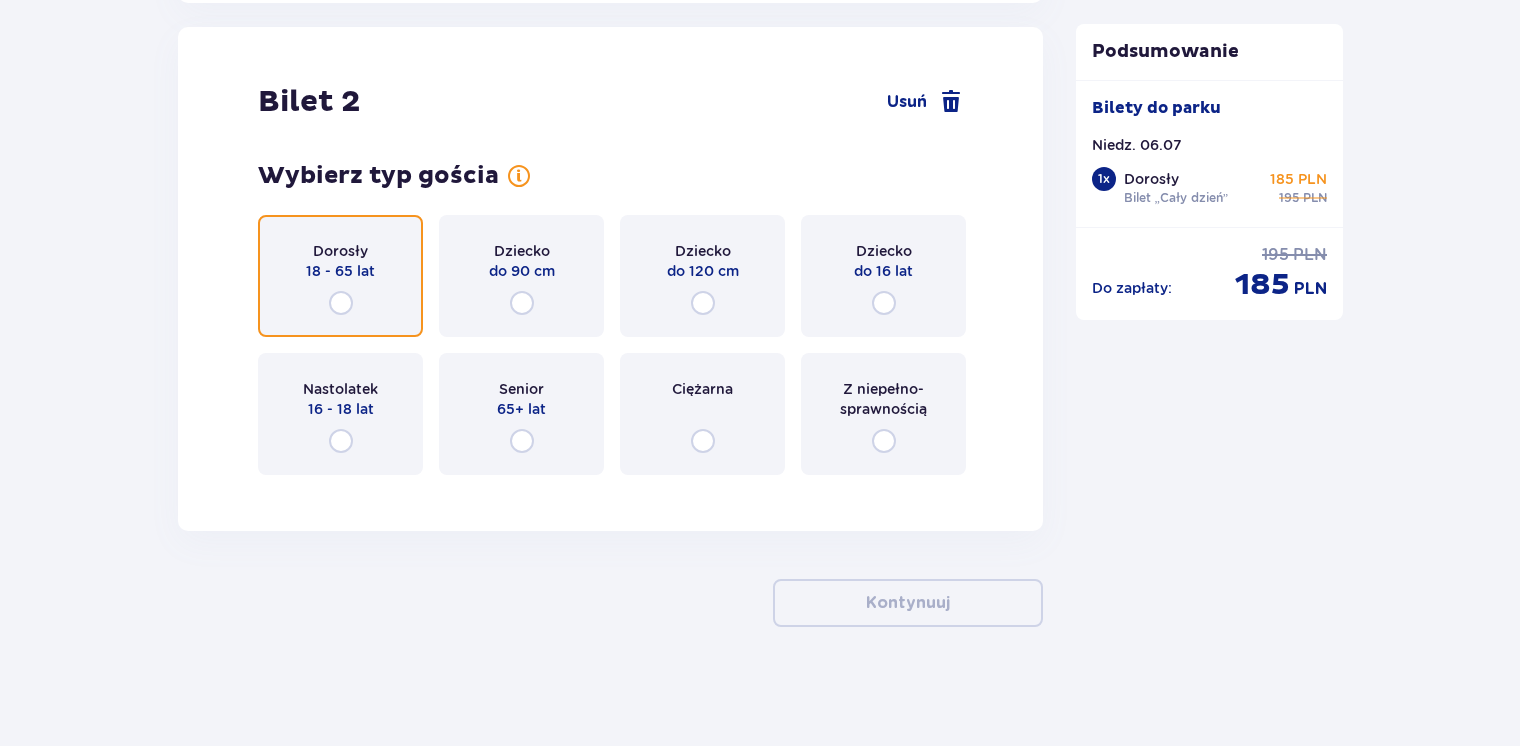 click at bounding box center (341, 303) 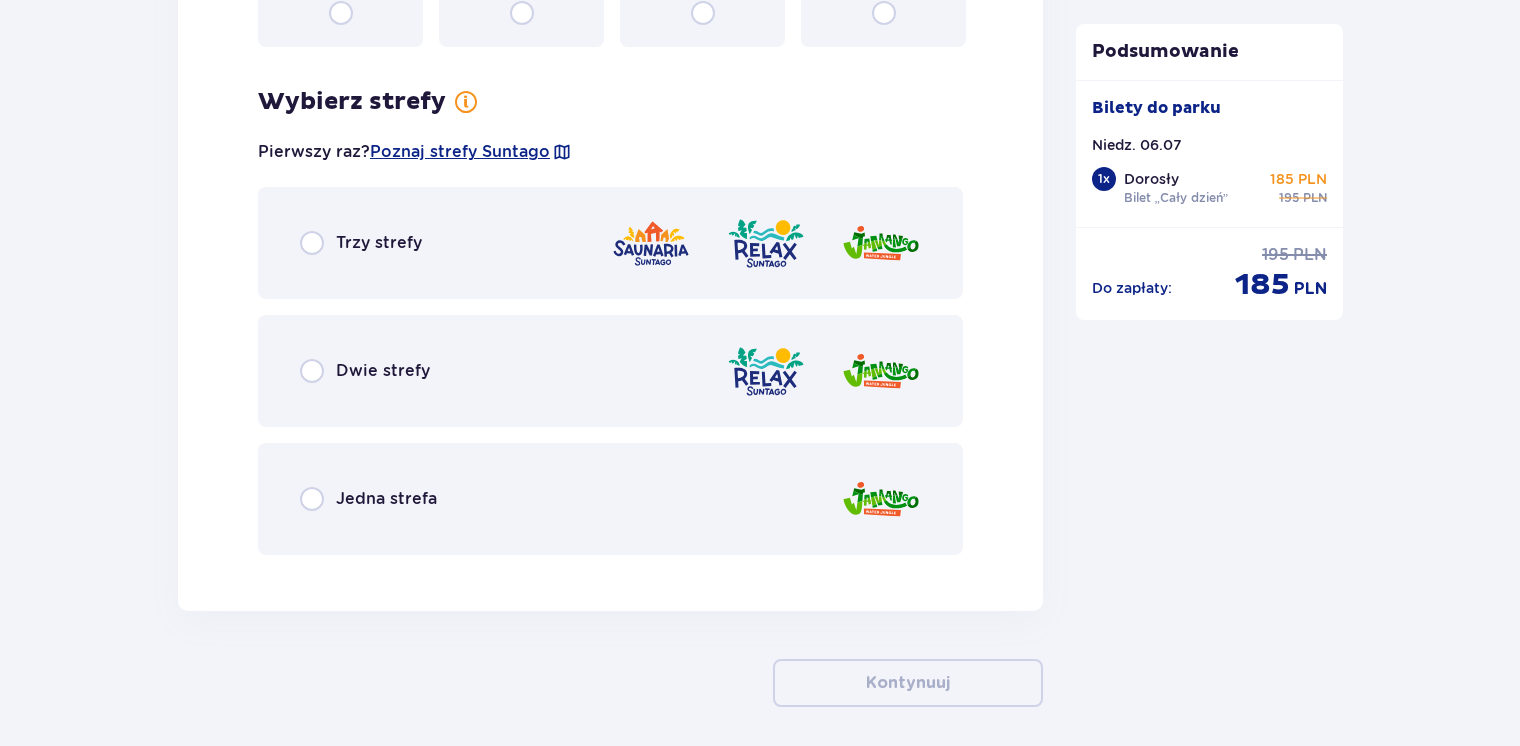 scroll, scrollTop: 2766, scrollLeft: 0, axis: vertical 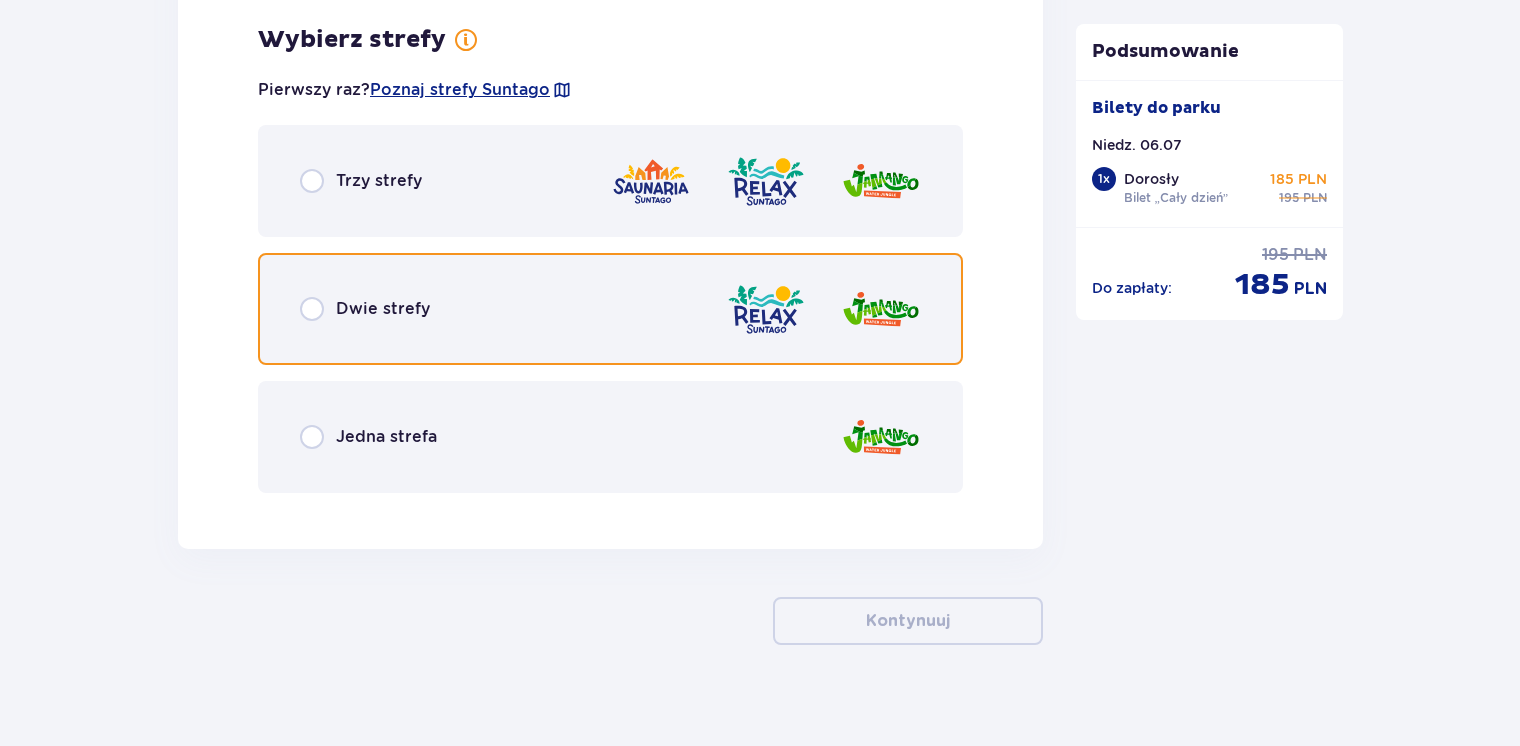 click at bounding box center (312, 309) 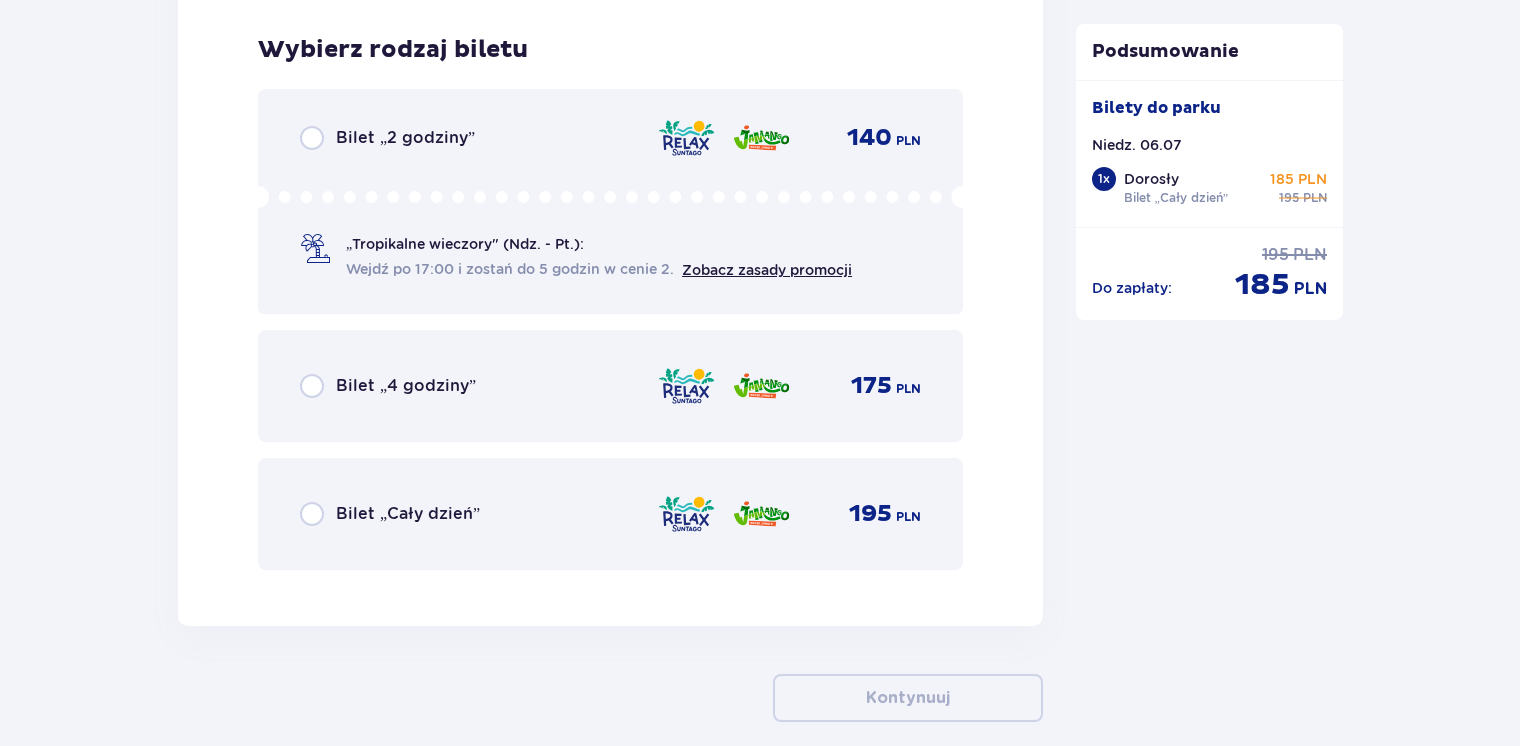 scroll, scrollTop: 3274, scrollLeft: 0, axis: vertical 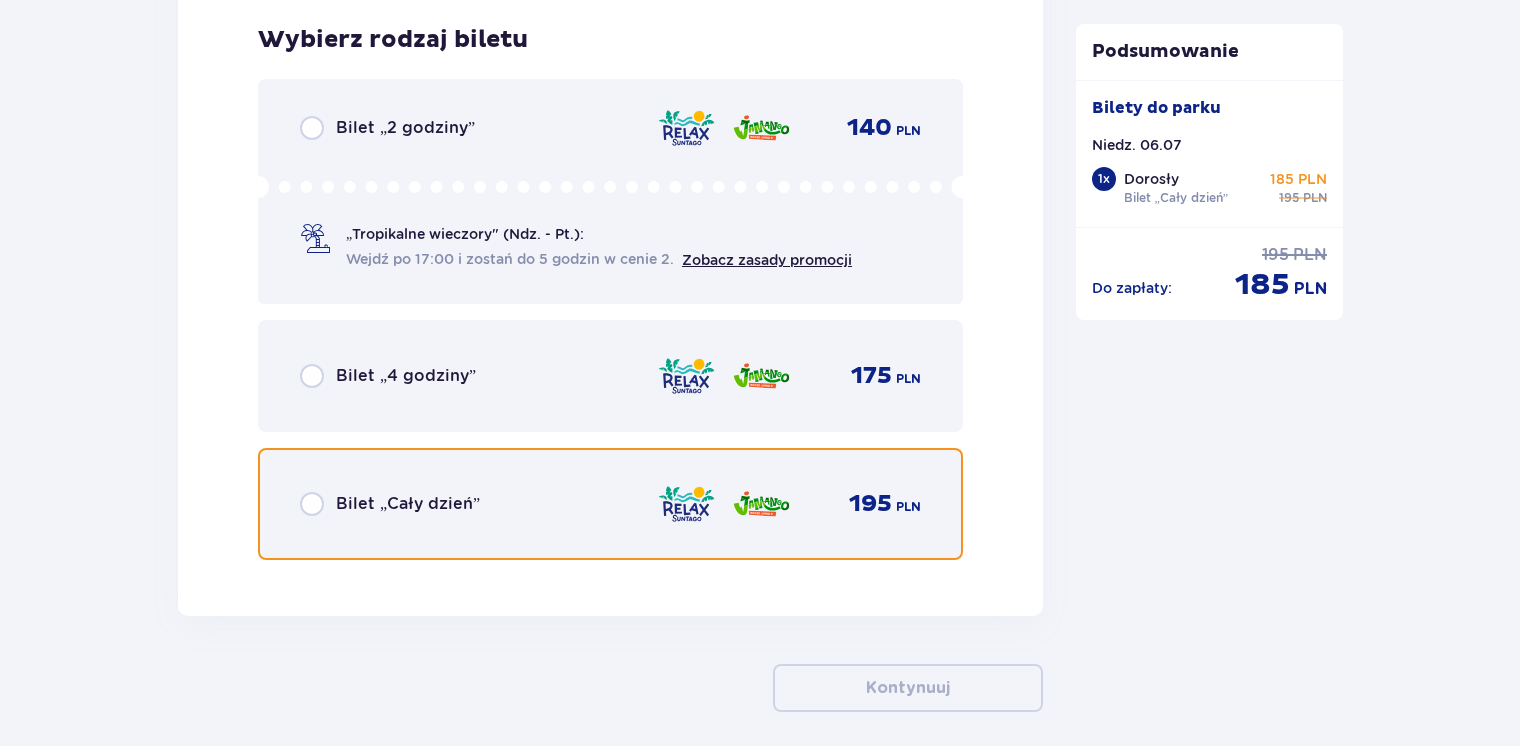 click at bounding box center (312, 504) 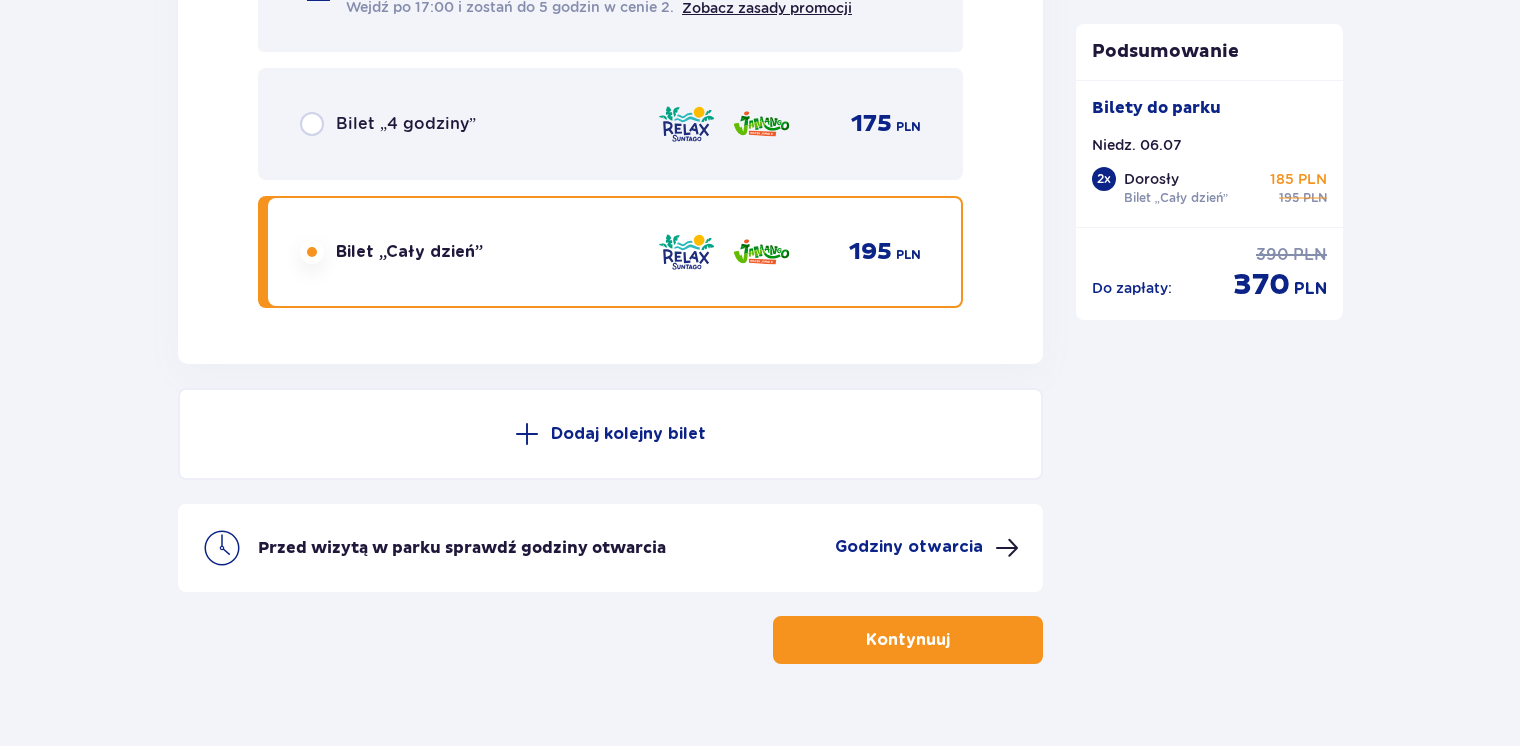 scroll, scrollTop: 3561, scrollLeft: 0, axis: vertical 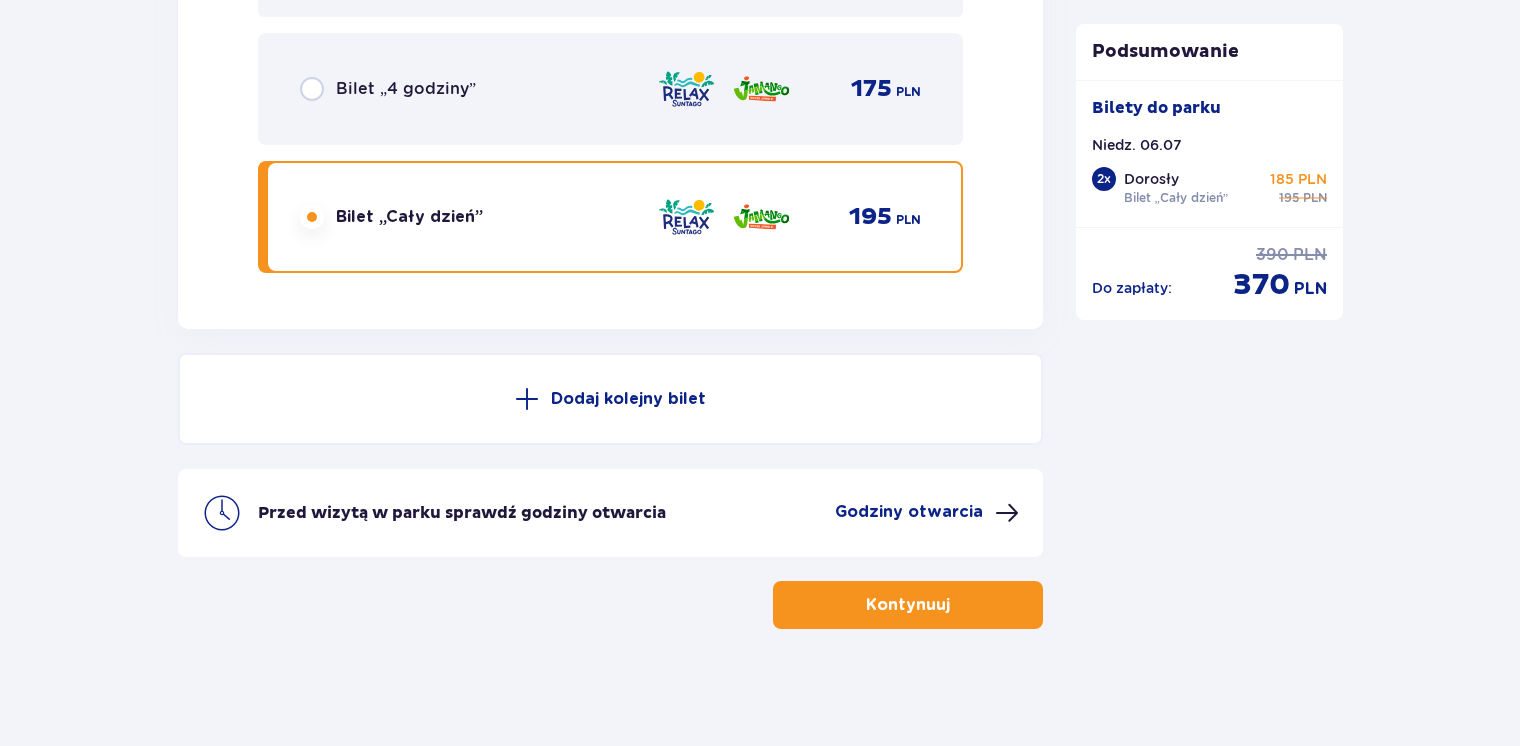 click on "Kontynuuj" at bounding box center (908, 605) 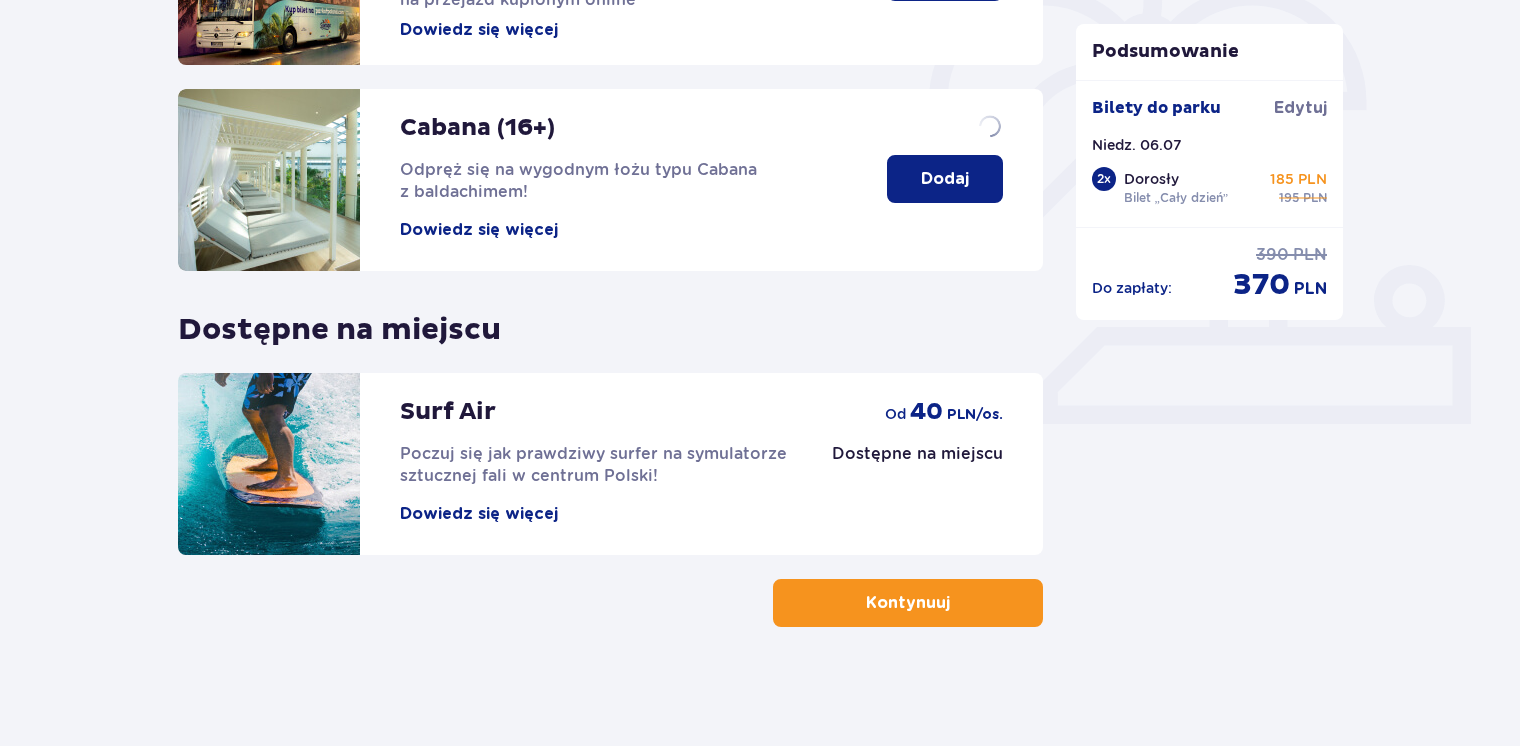 scroll, scrollTop: 0, scrollLeft: 0, axis: both 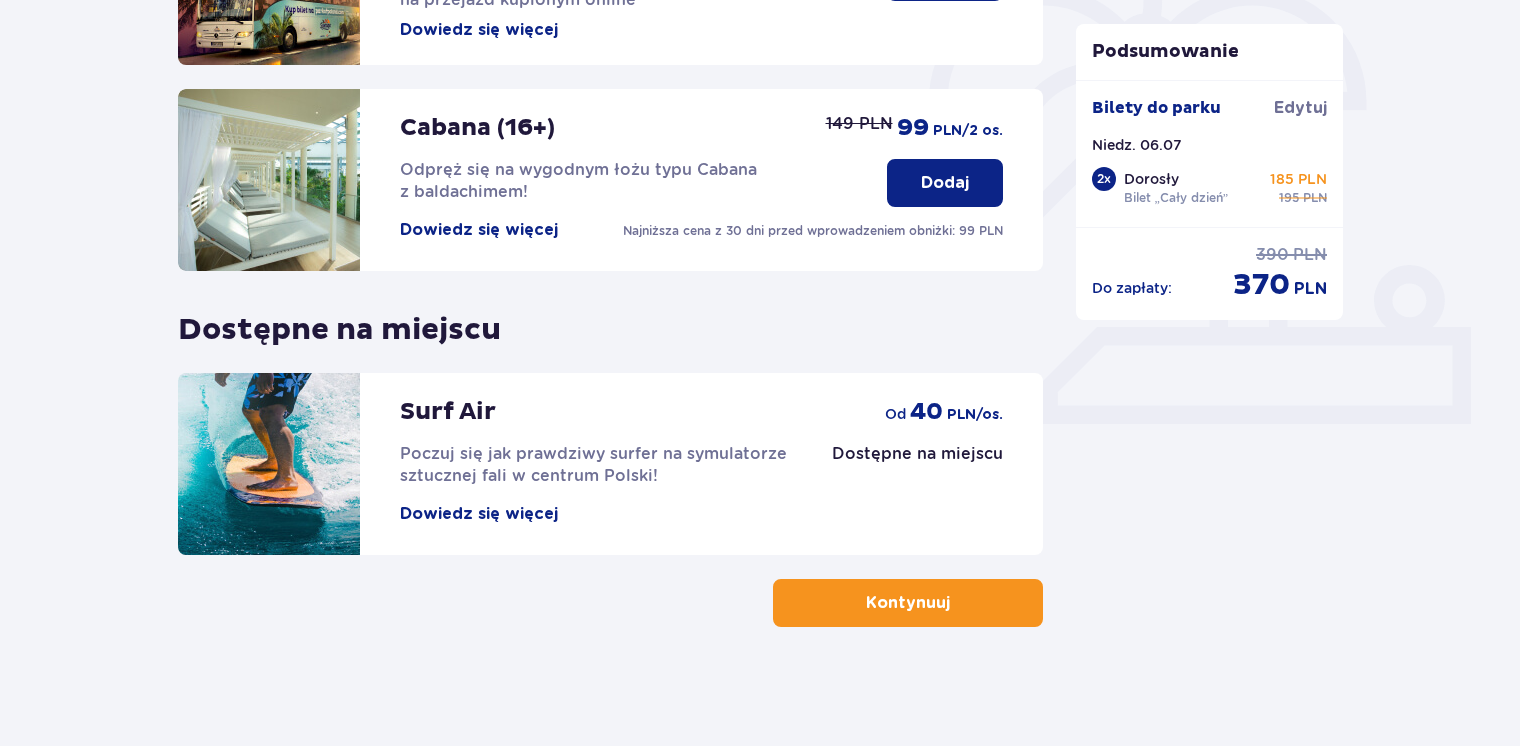 click at bounding box center [954, 603] 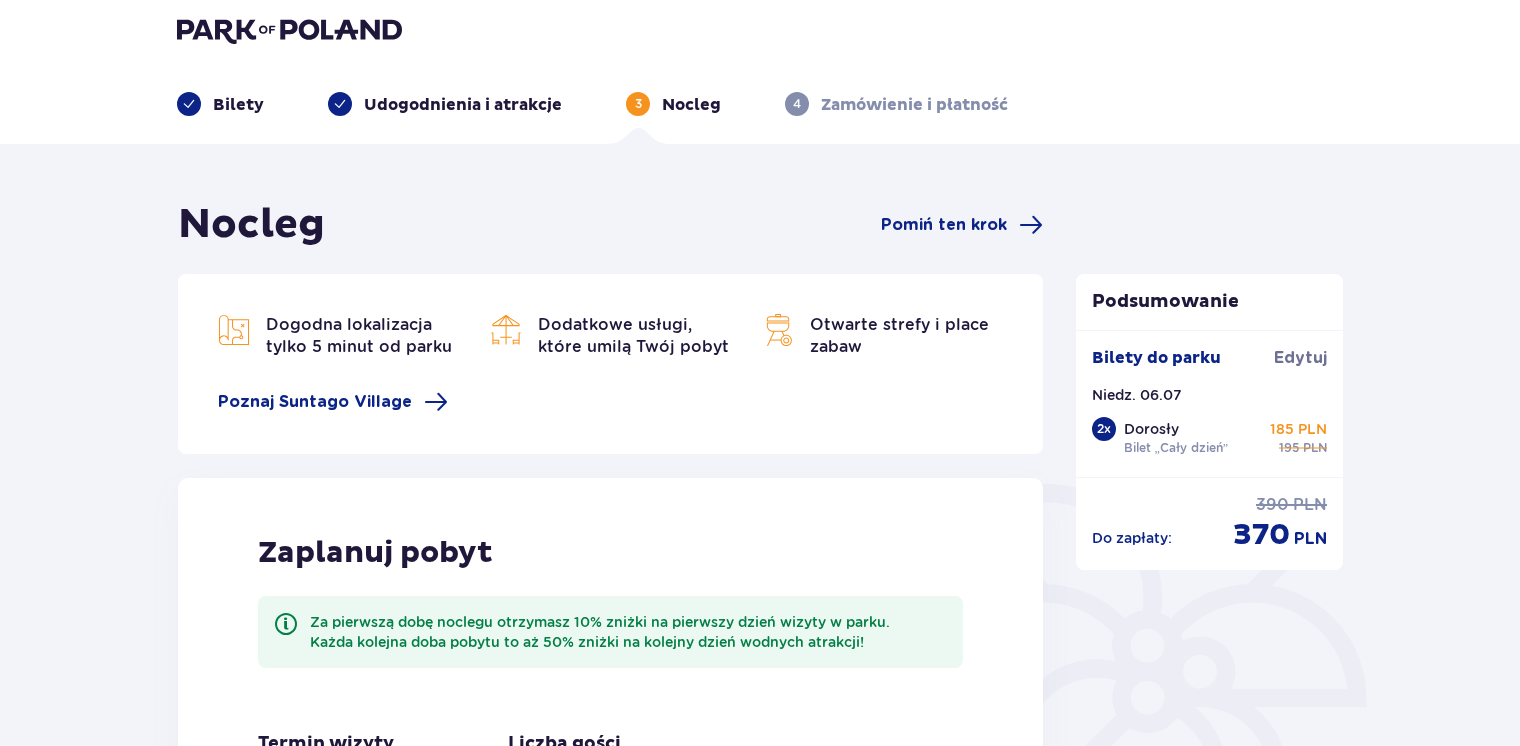 scroll, scrollTop: 0, scrollLeft: 0, axis: both 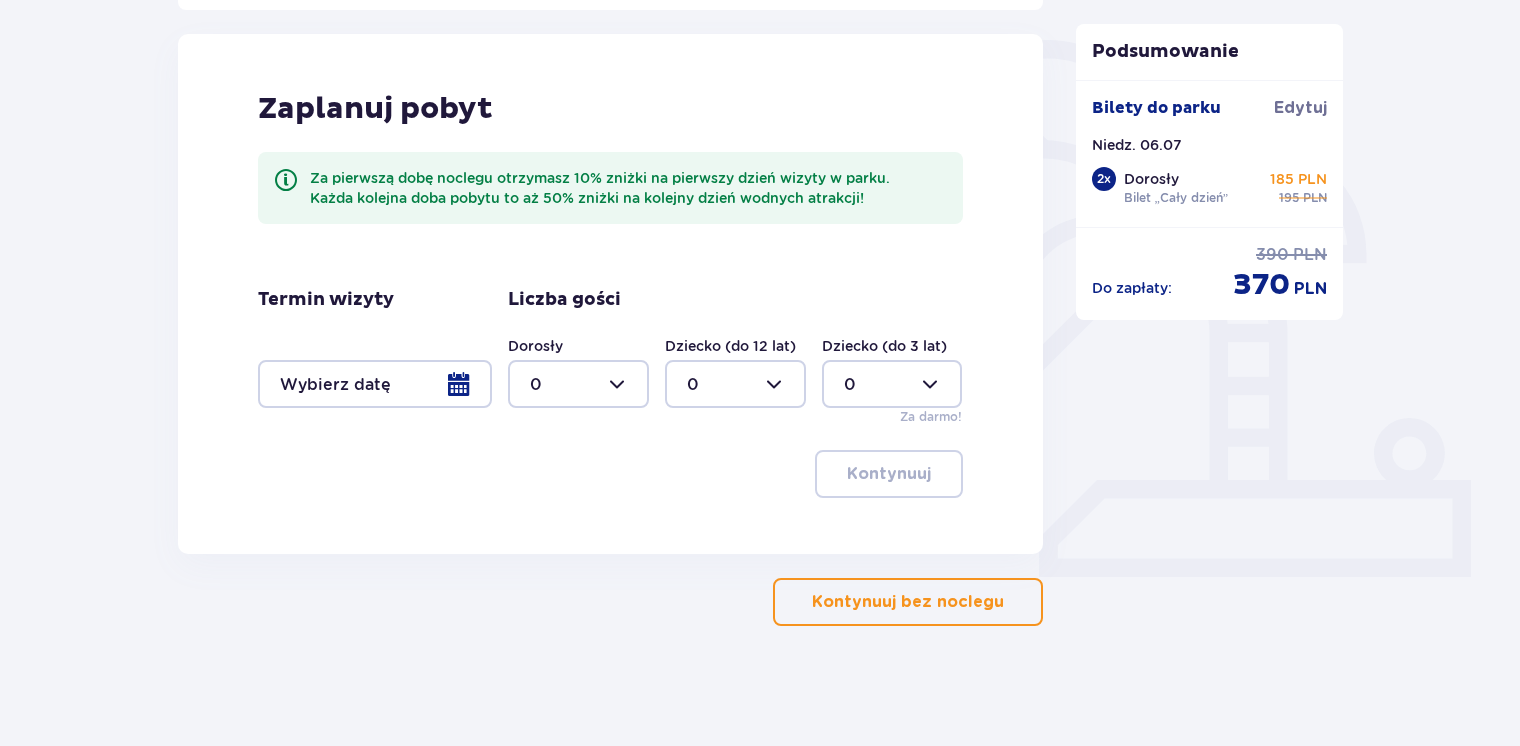 click on "Kontynuuj bez noclegu" at bounding box center (908, 602) 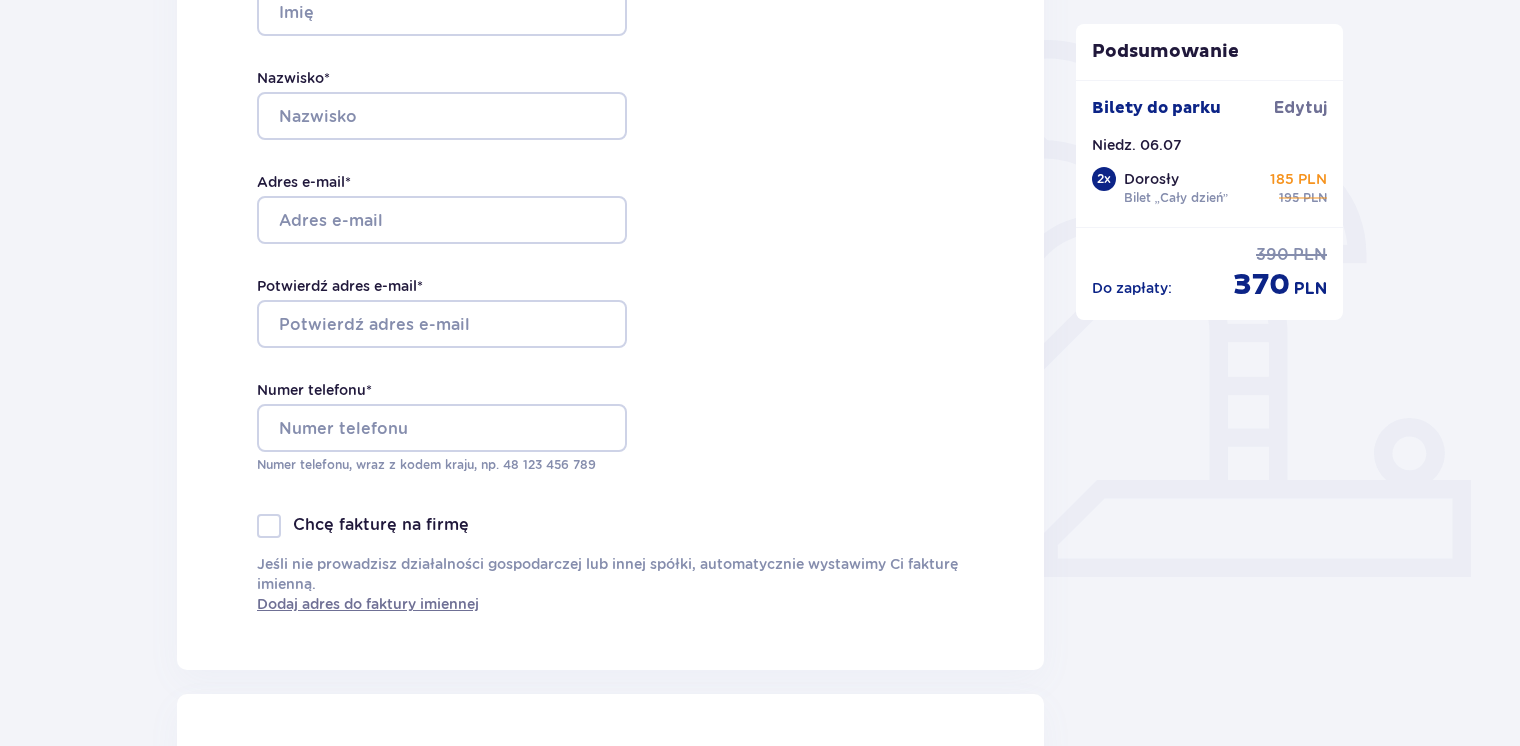 scroll, scrollTop: 0, scrollLeft: 0, axis: both 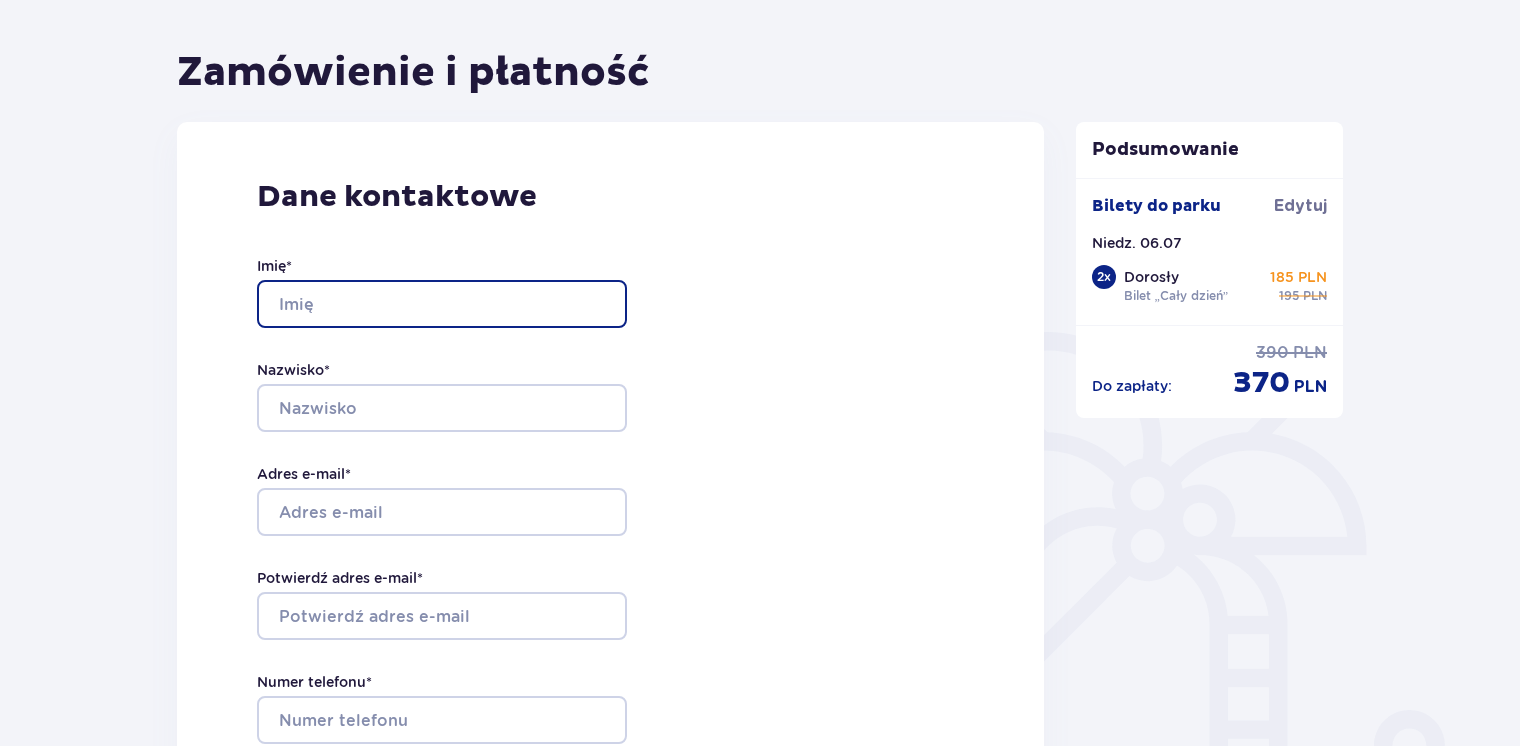 click on "Imię *" at bounding box center [442, 304] 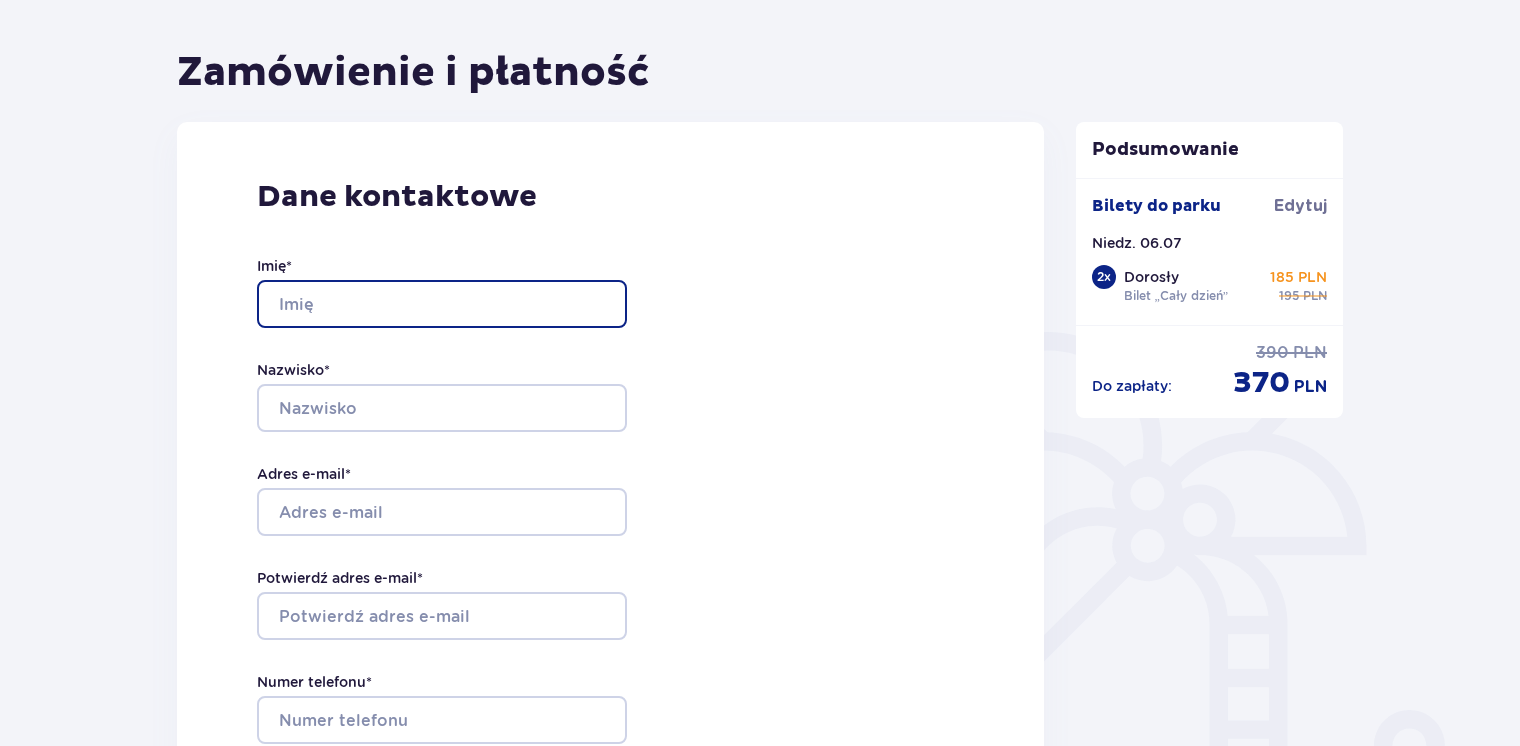 type on "Krzysztof" 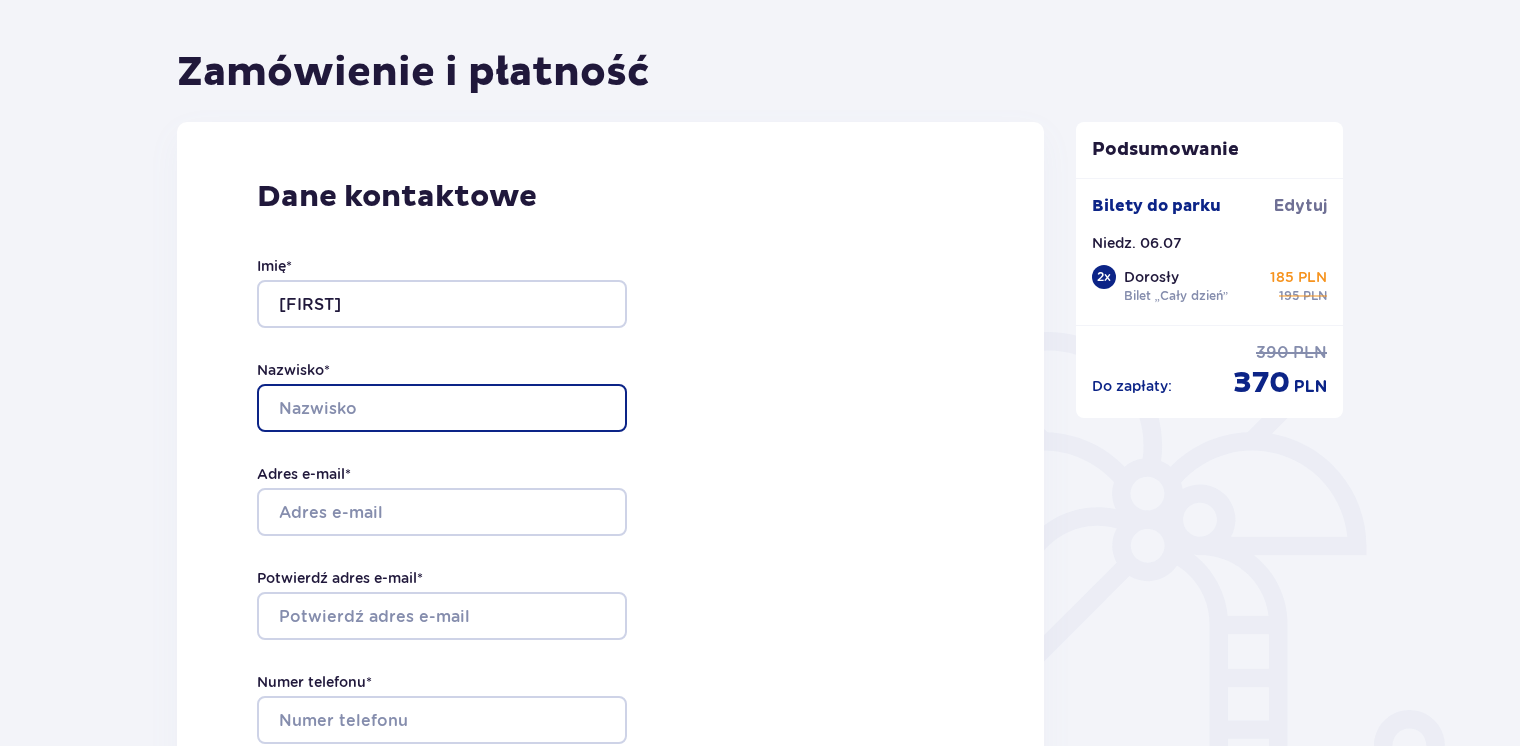 type on "Rogowicz" 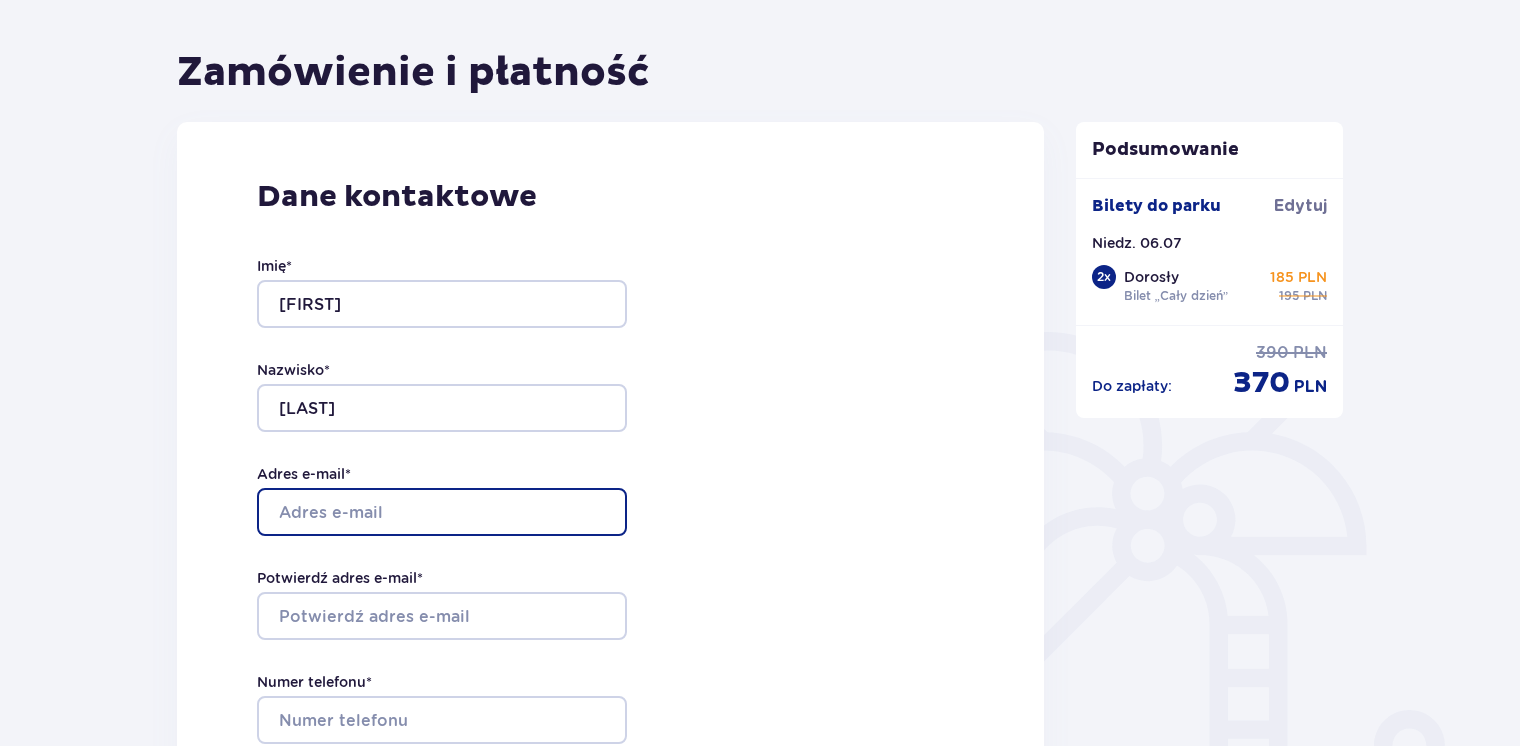 type on "kris_82@o2.pl" 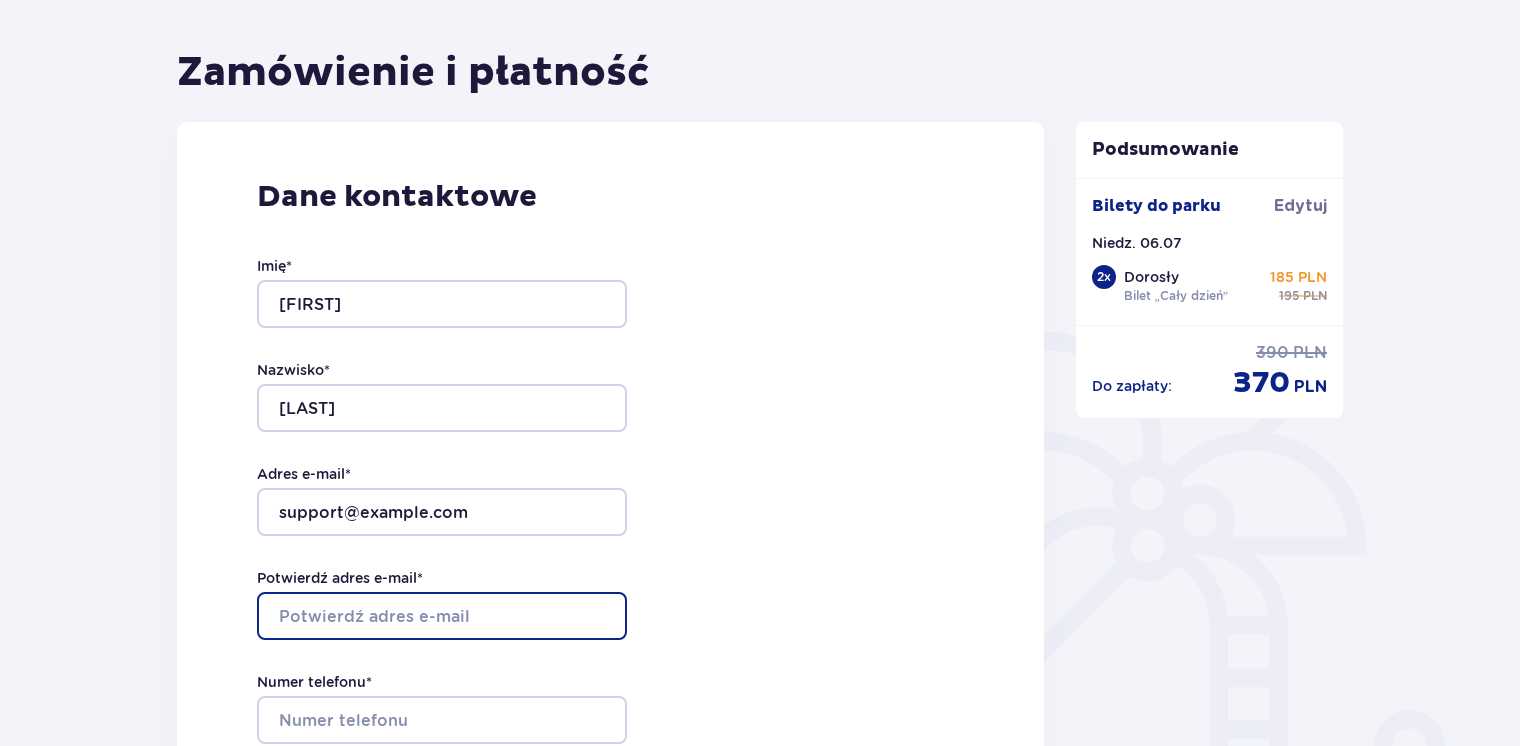 type on "kris_82@o2.pl" 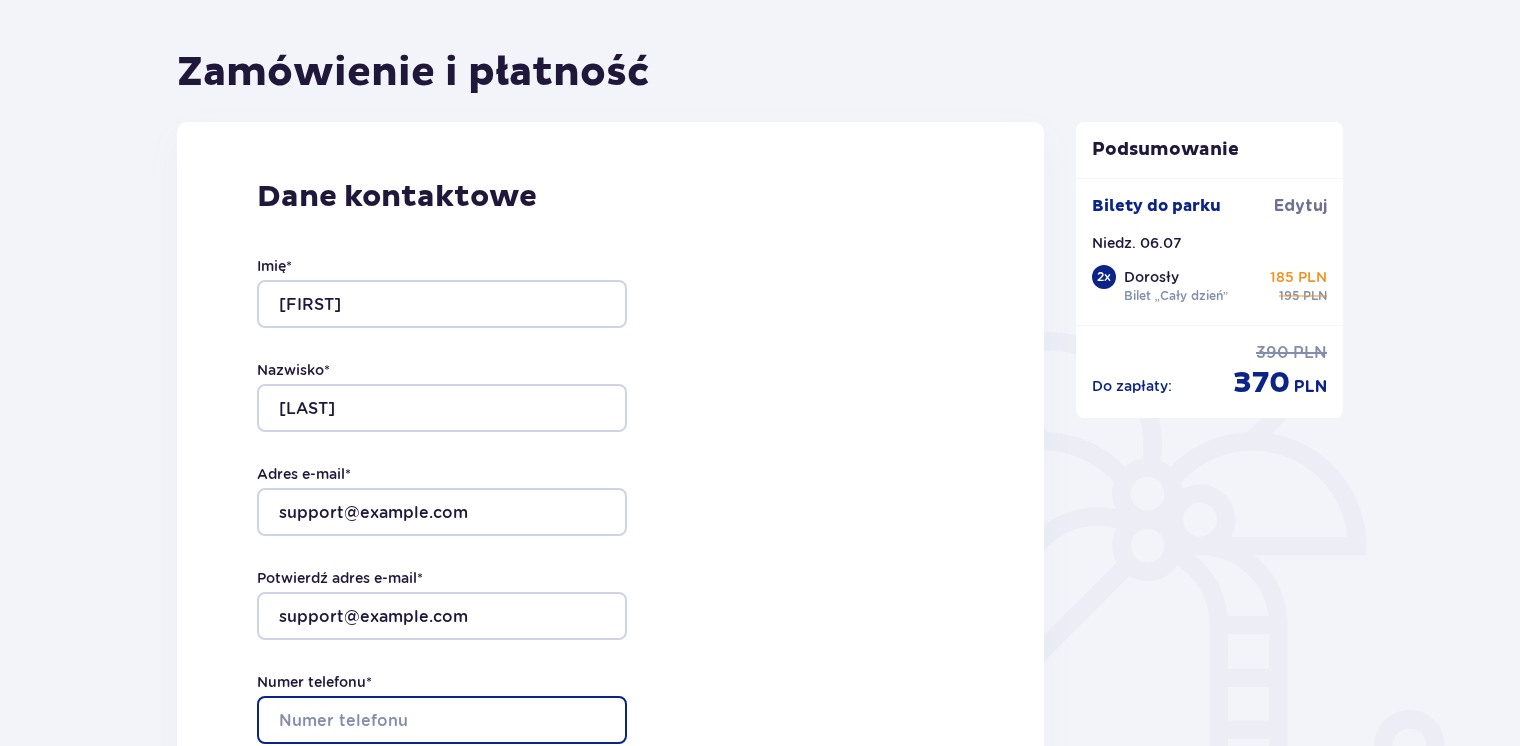 type on "668375474" 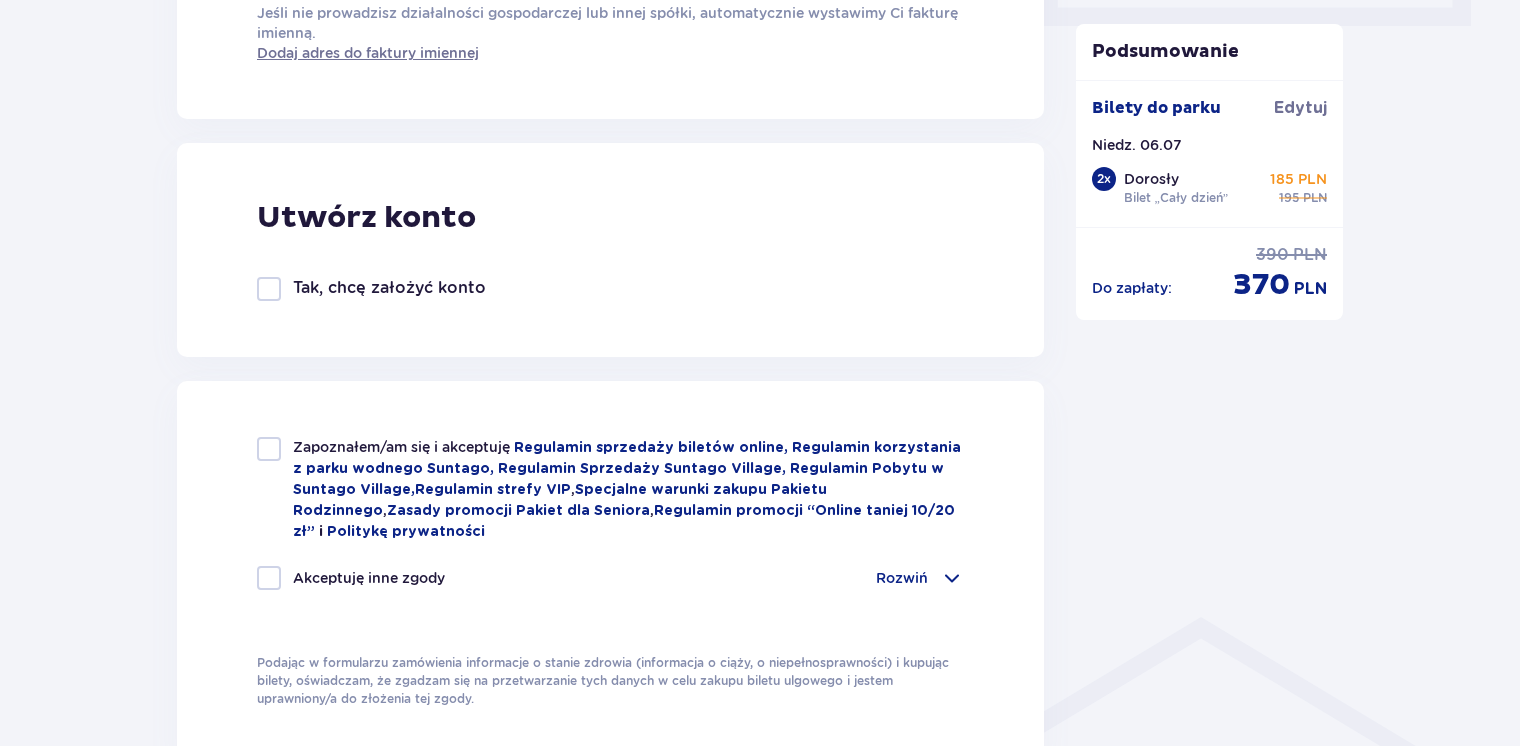 scroll, scrollTop: 1056, scrollLeft: 0, axis: vertical 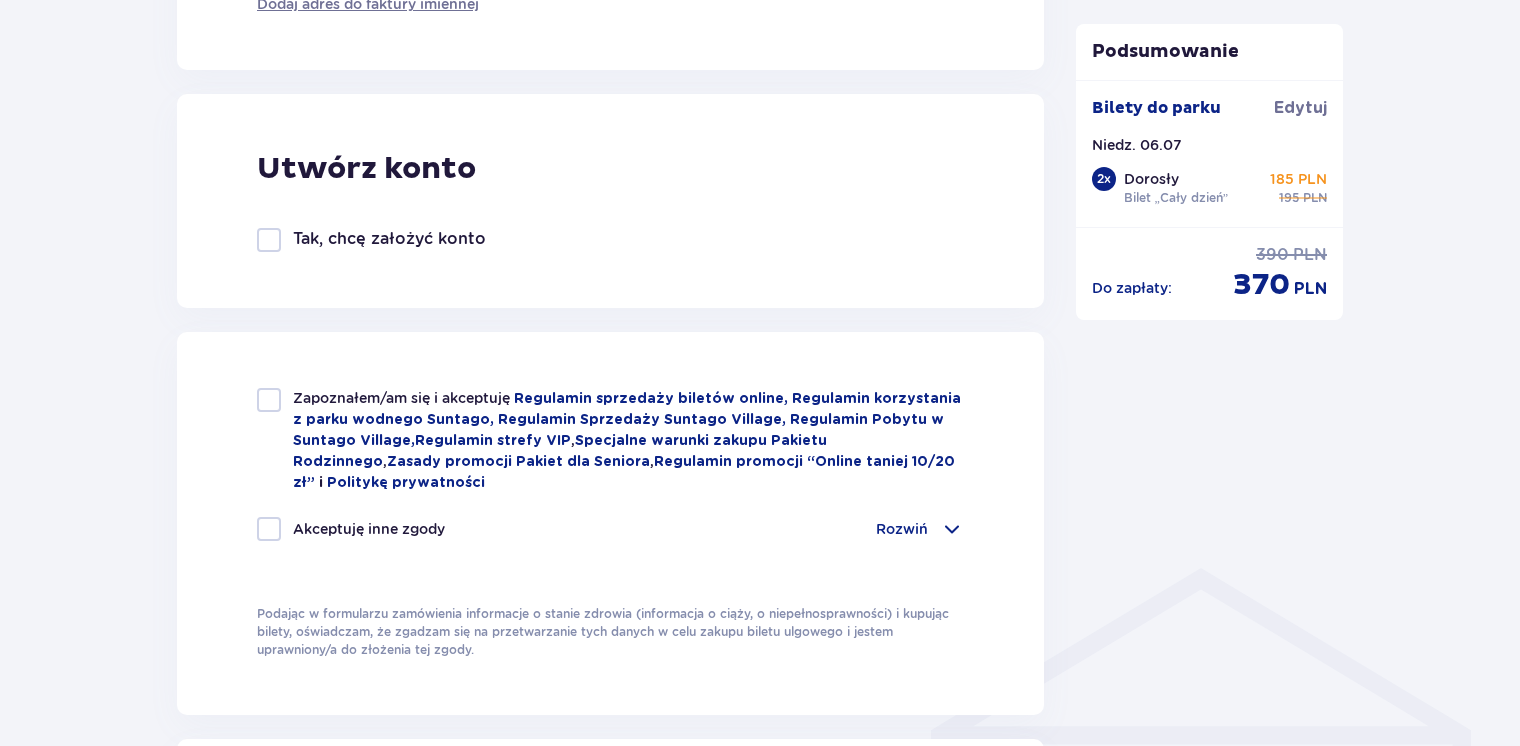 click at bounding box center (269, 400) 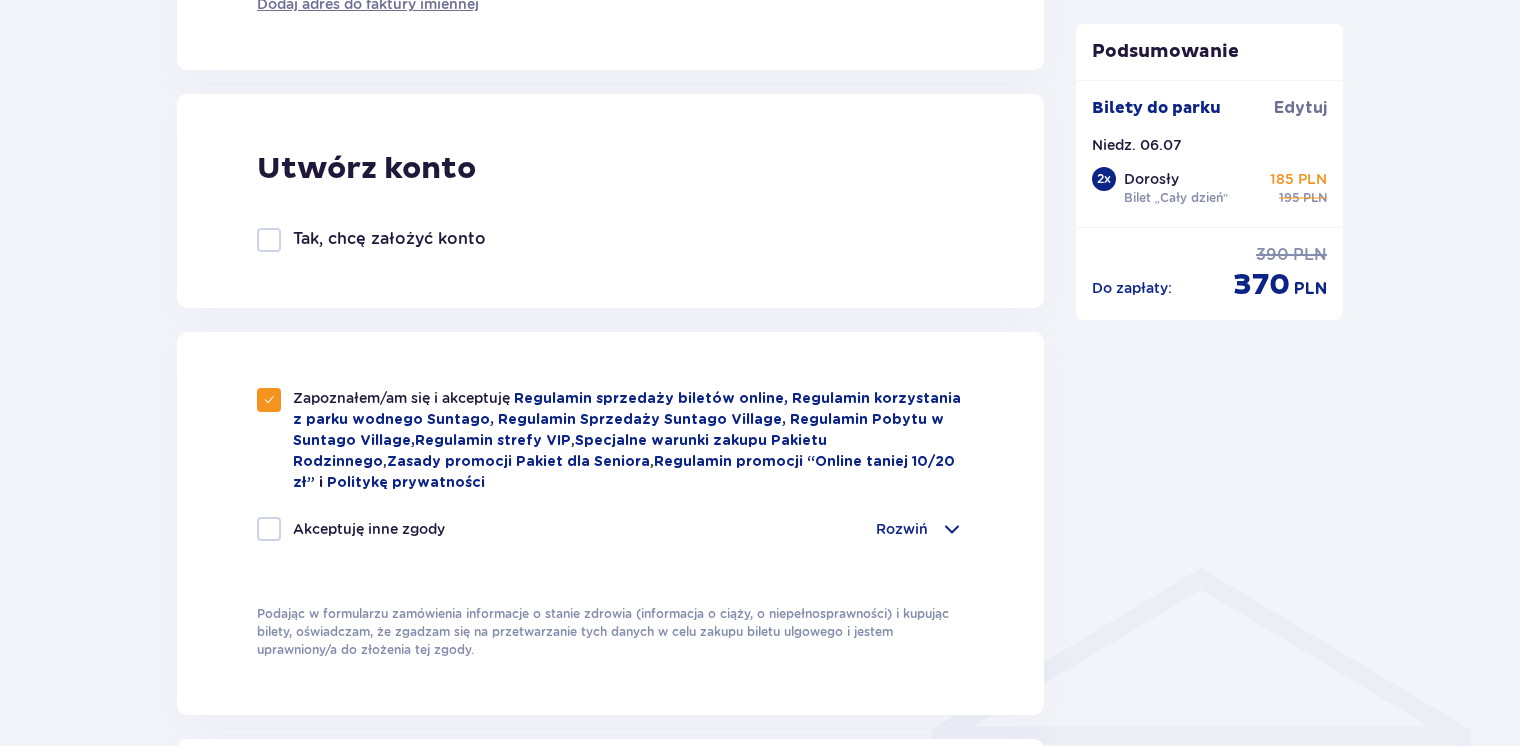 click at bounding box center [952, 529] 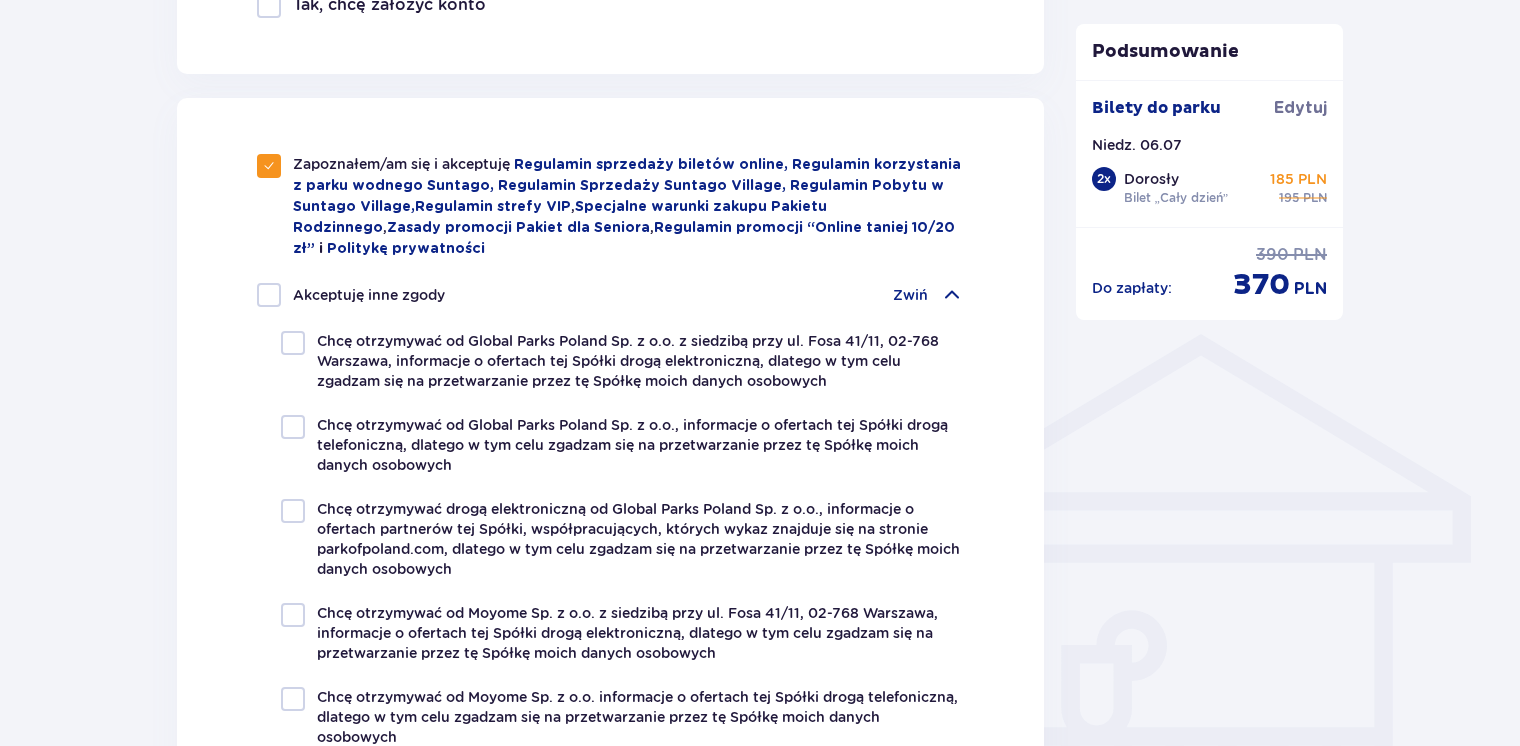 scroll, scrollTop: 1273, scrollLeft: 0, axis: vertical 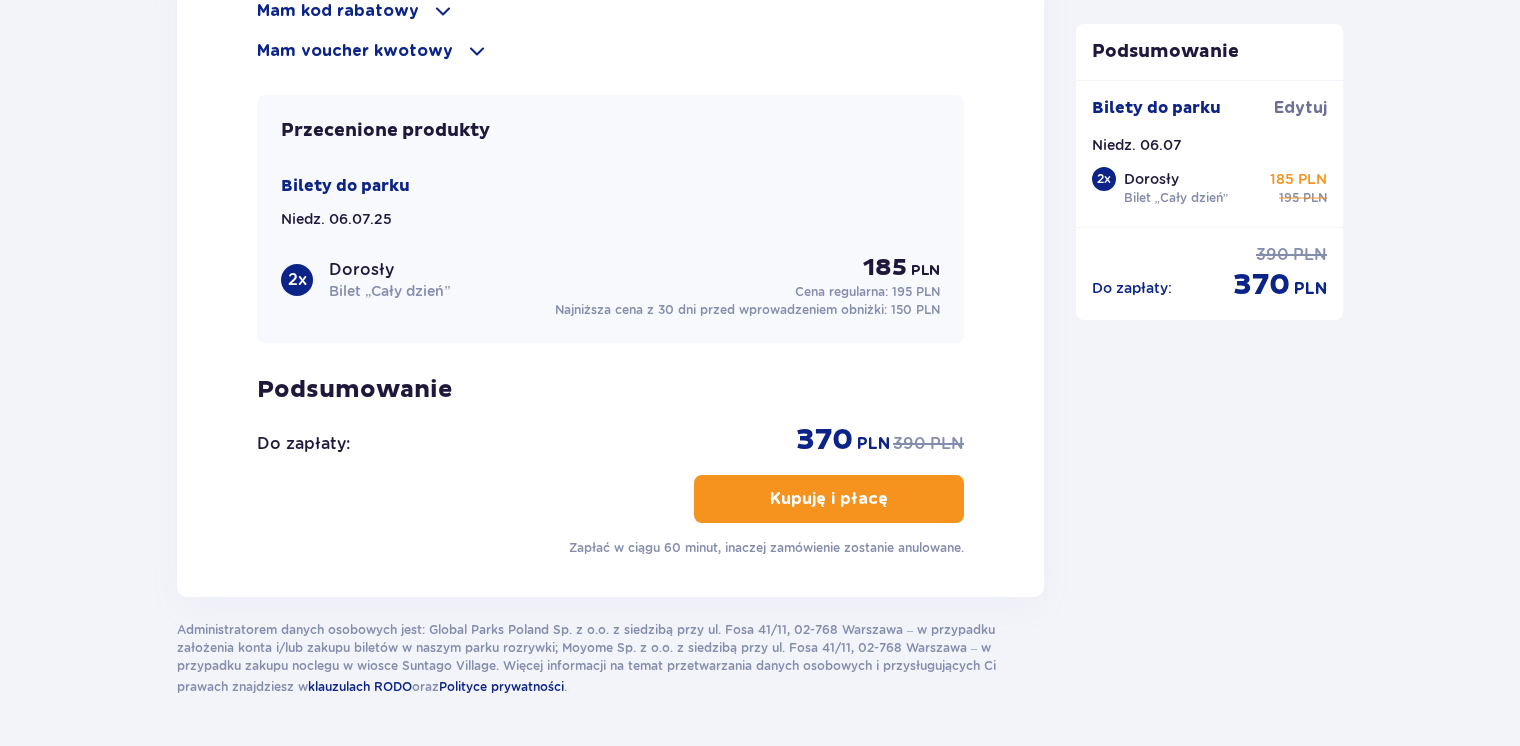click on "Kupuję i płacę" at bounding box center (829, 499) 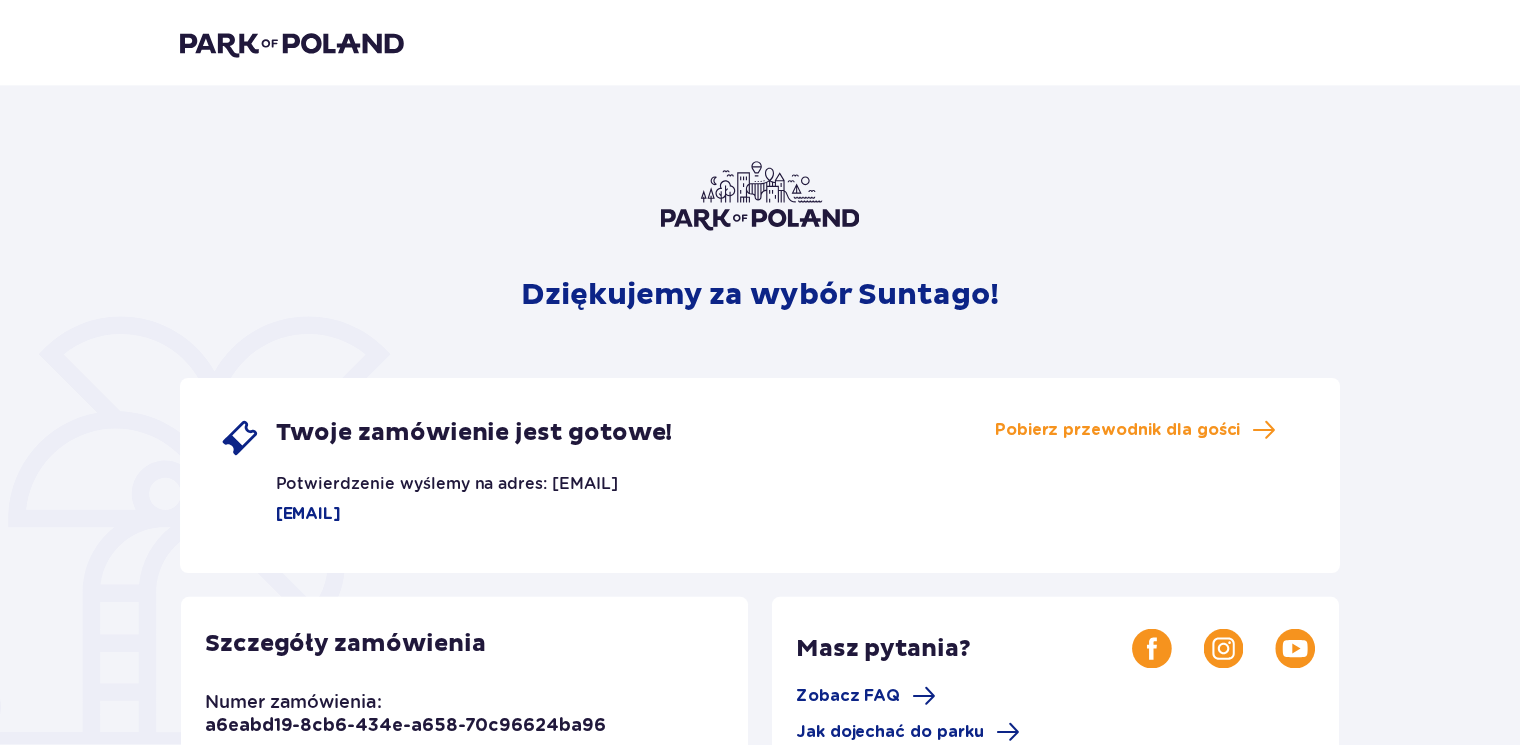 scroll, scrollTop: 0, scrollLeft: 0, axis: both 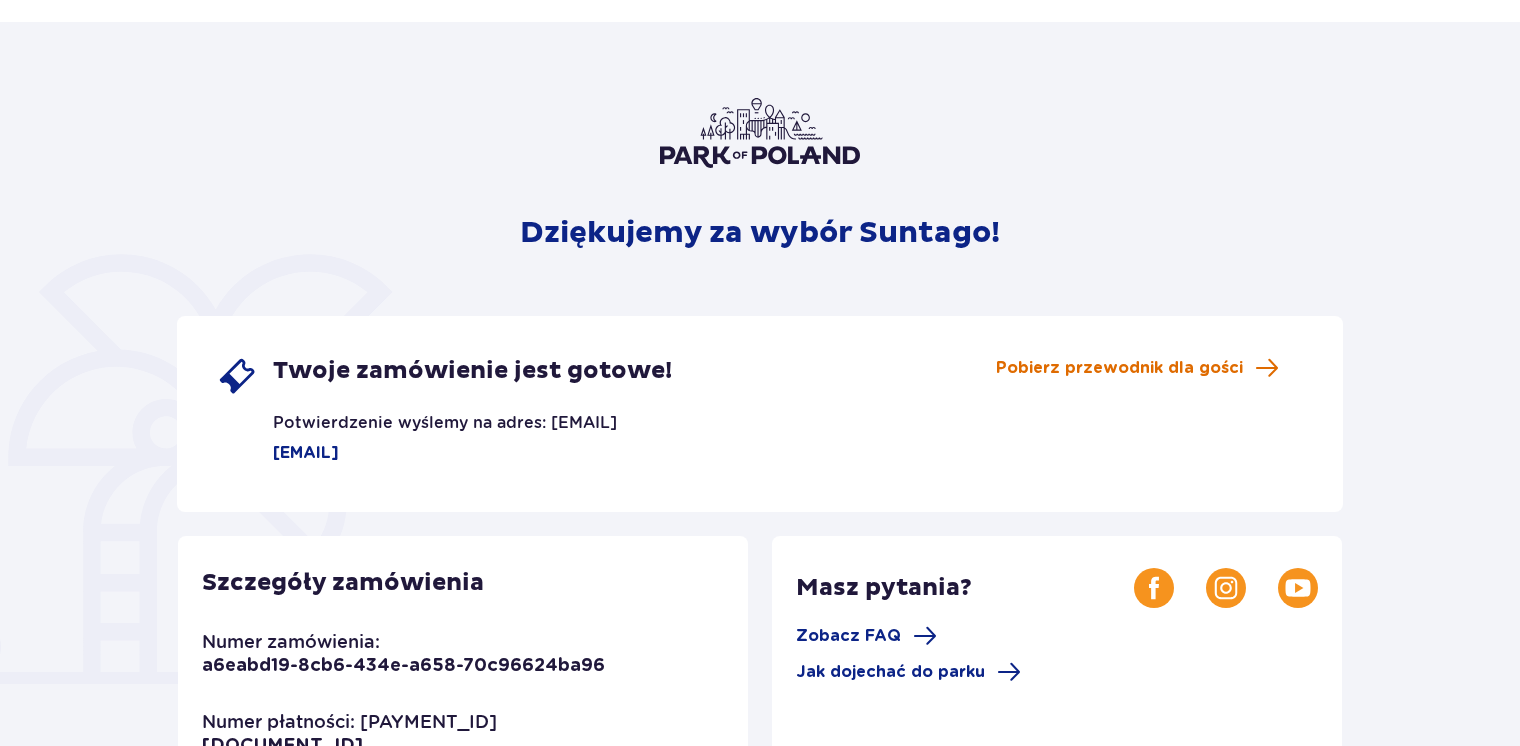 click on "Pobierz przewodnik dla gości" at bounding box center (1119, 368) 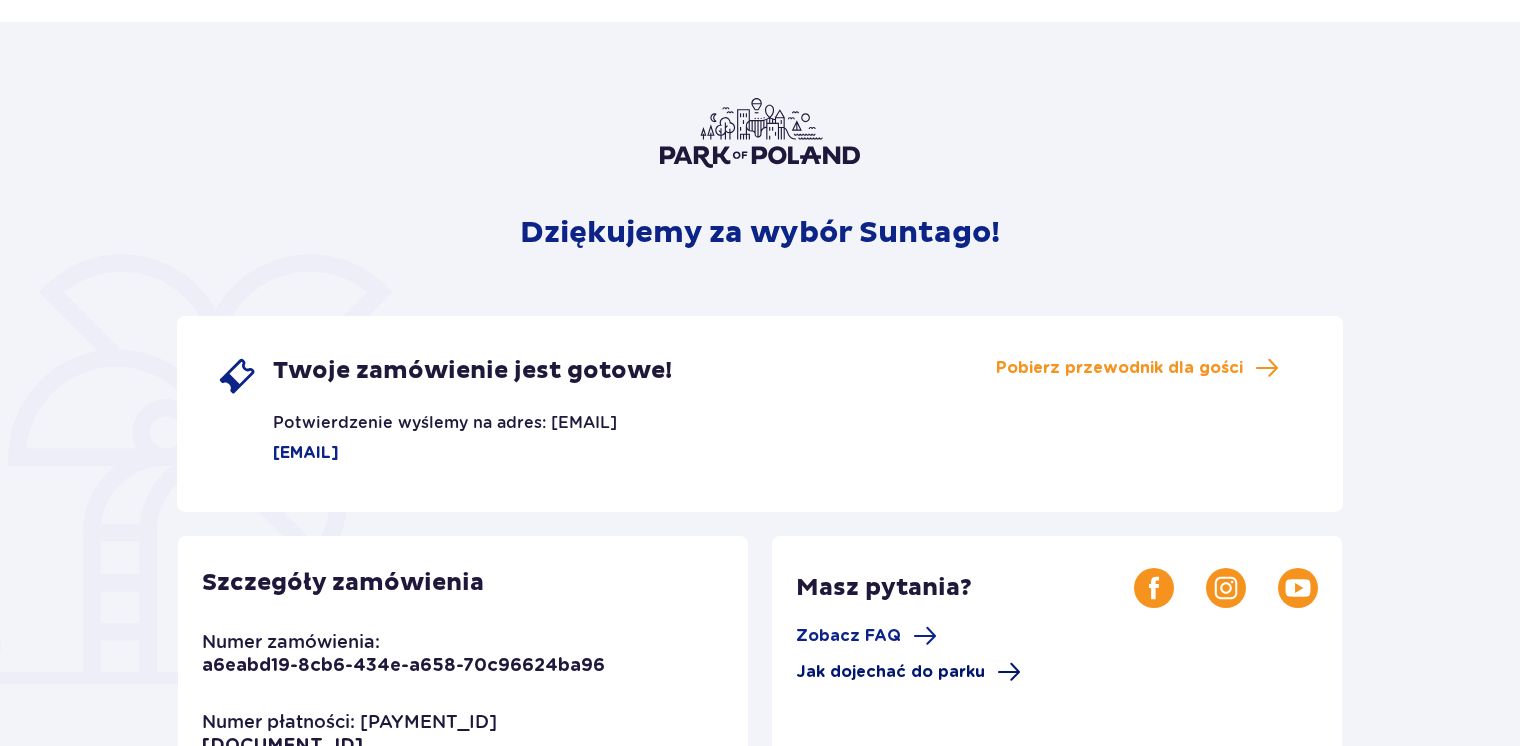 click on "Jak dojechać do parku" at bounding box center (890, 672) 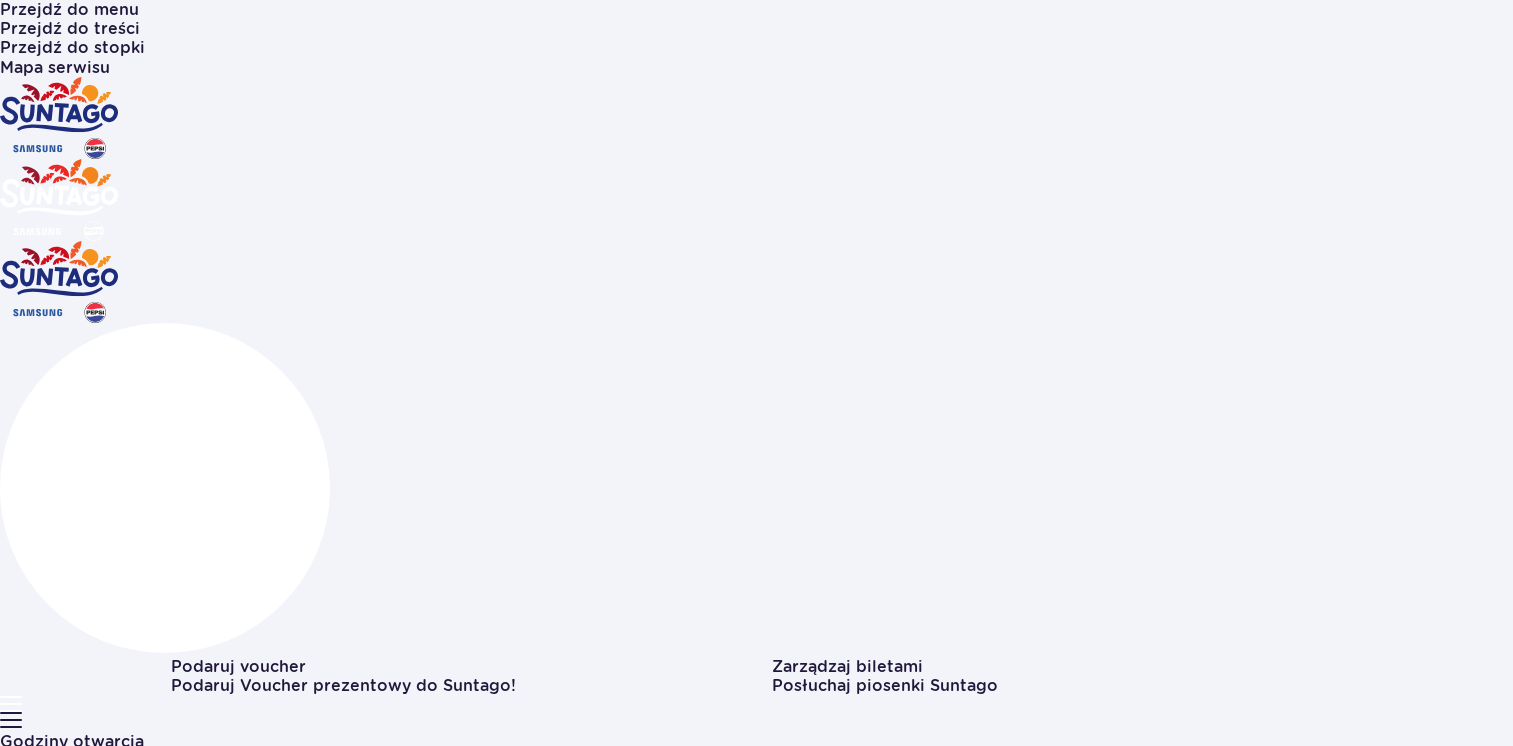 scroll, scrollTop: 0, scrollLeft: 0, axis: both 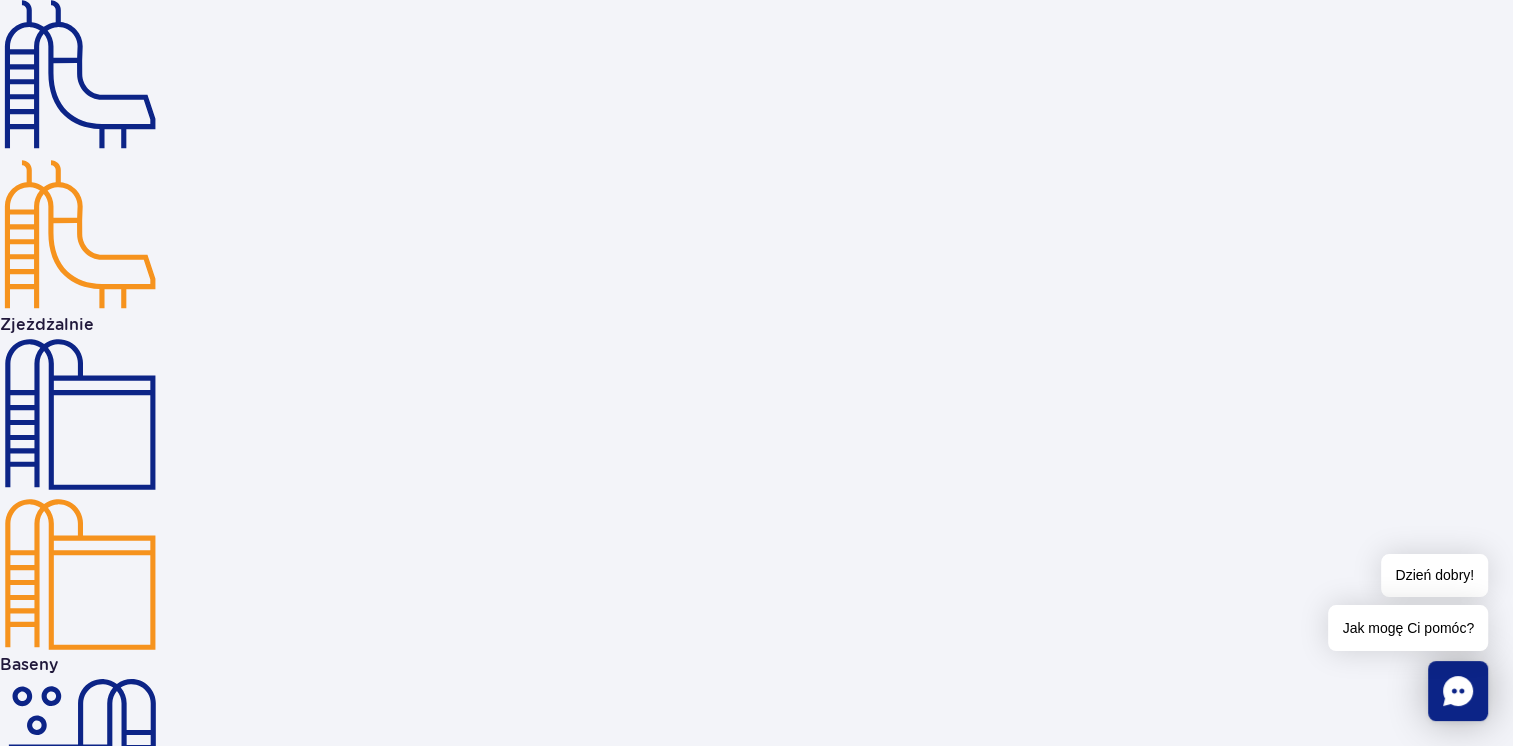 click on "Wakacje (28.06-31.08)" at bounding box center [371, 9805] 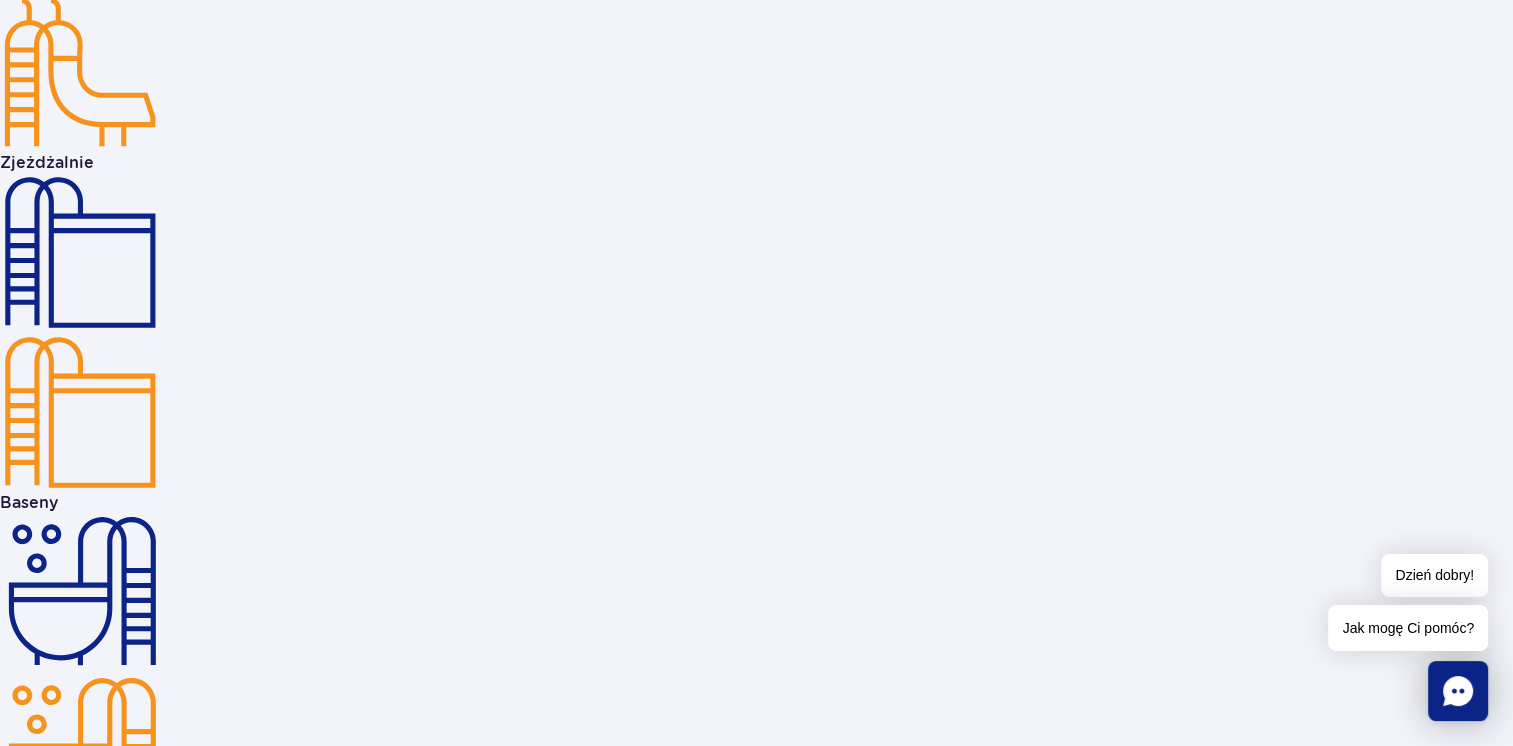 scroll, scrollTop: 3521, scrollLeft: 0, axis: vertical 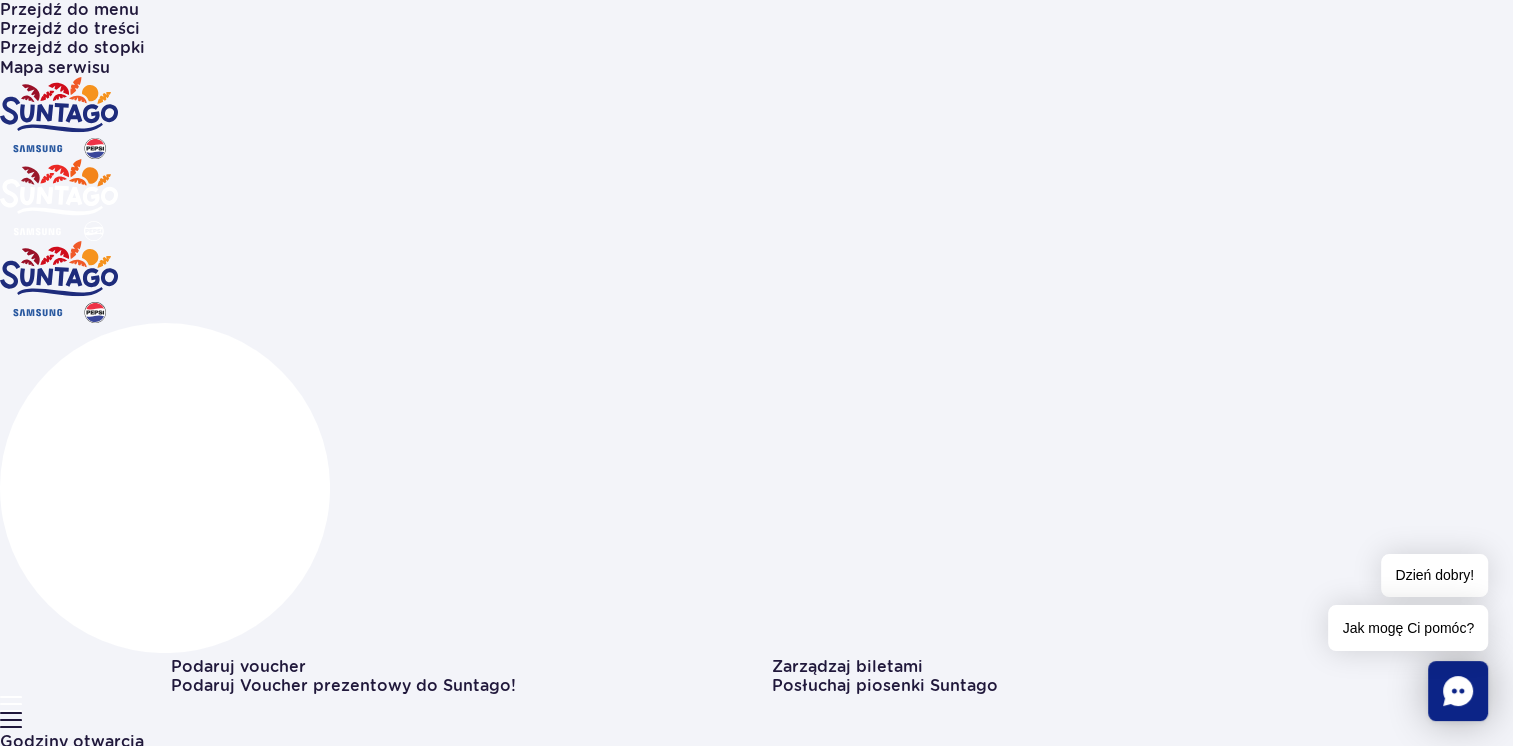 click on "Parking" at bounding box center (202, 11502) 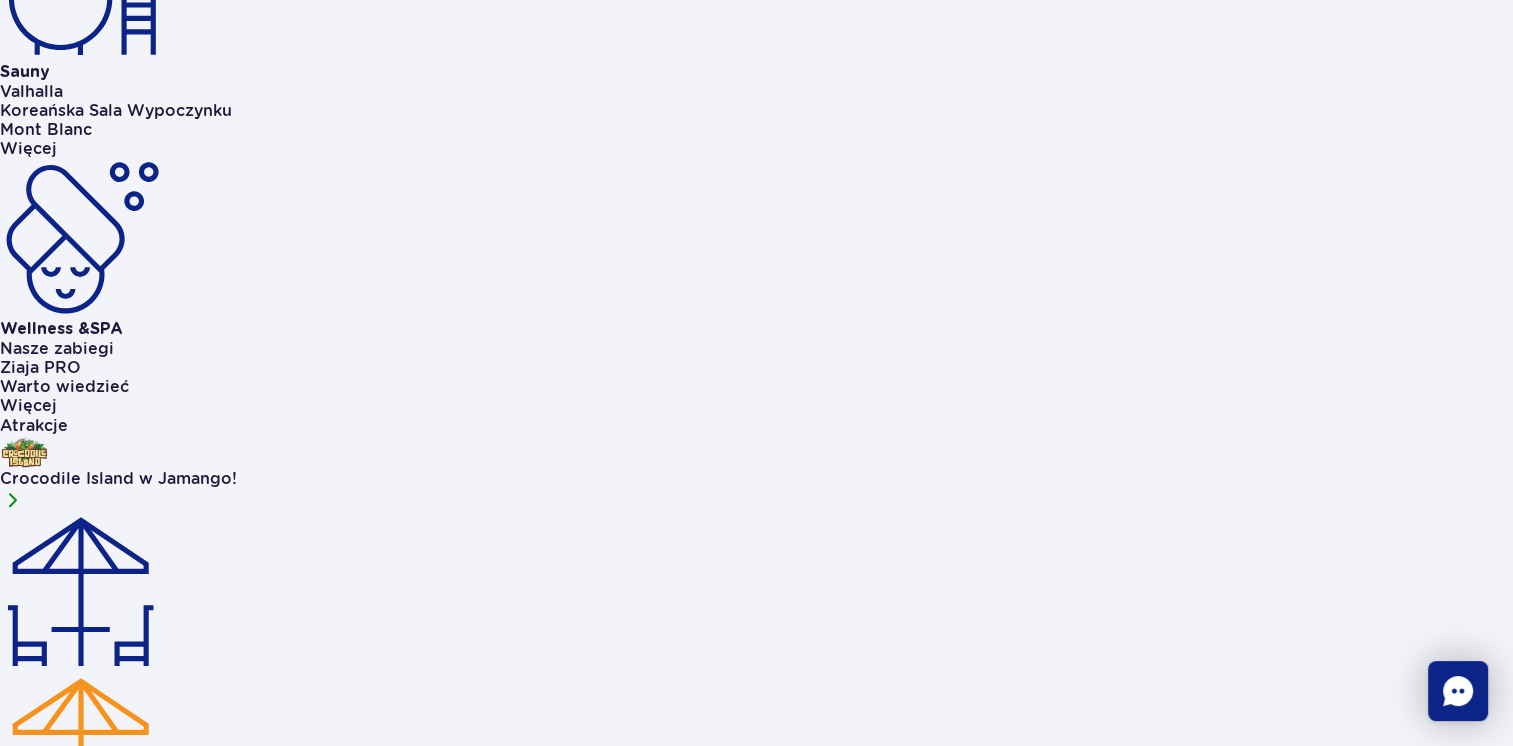 scroll, scrollTop: 1780, scrollLeft: 0, axis: vertical 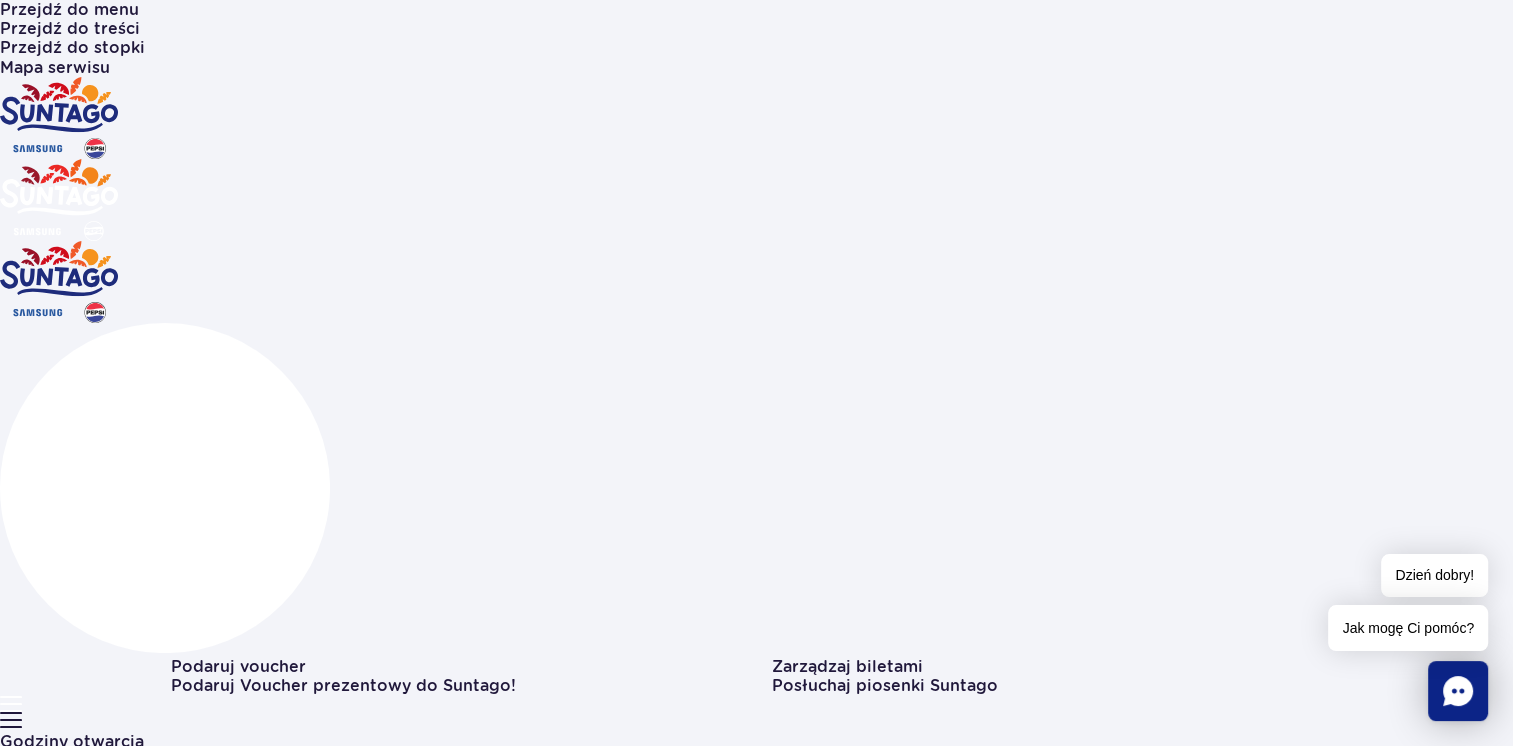 click on "Godziny otwarcia" at bounding box center [72, 741] 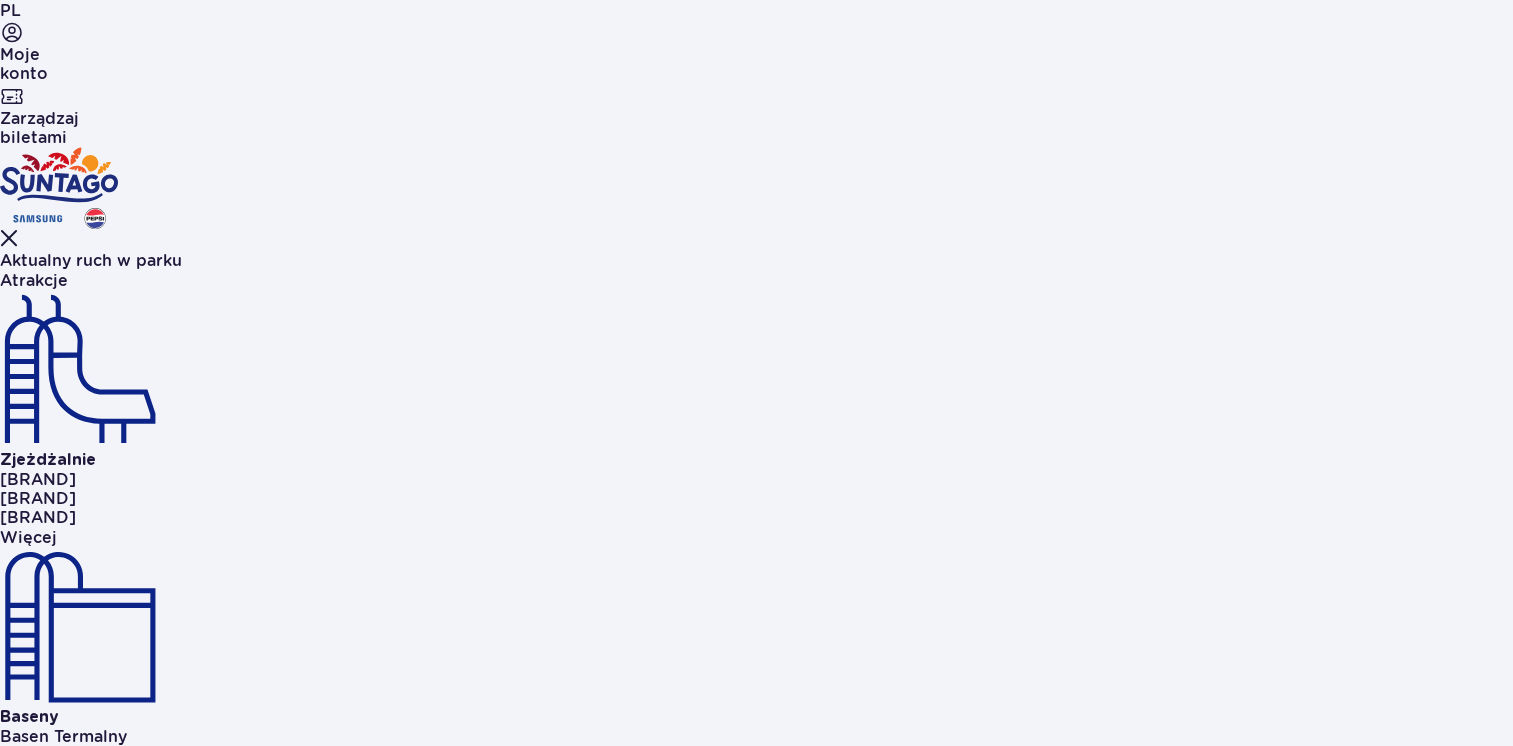 scroll, scrollTop: 827, scrollLeft: 0, axis: vertical 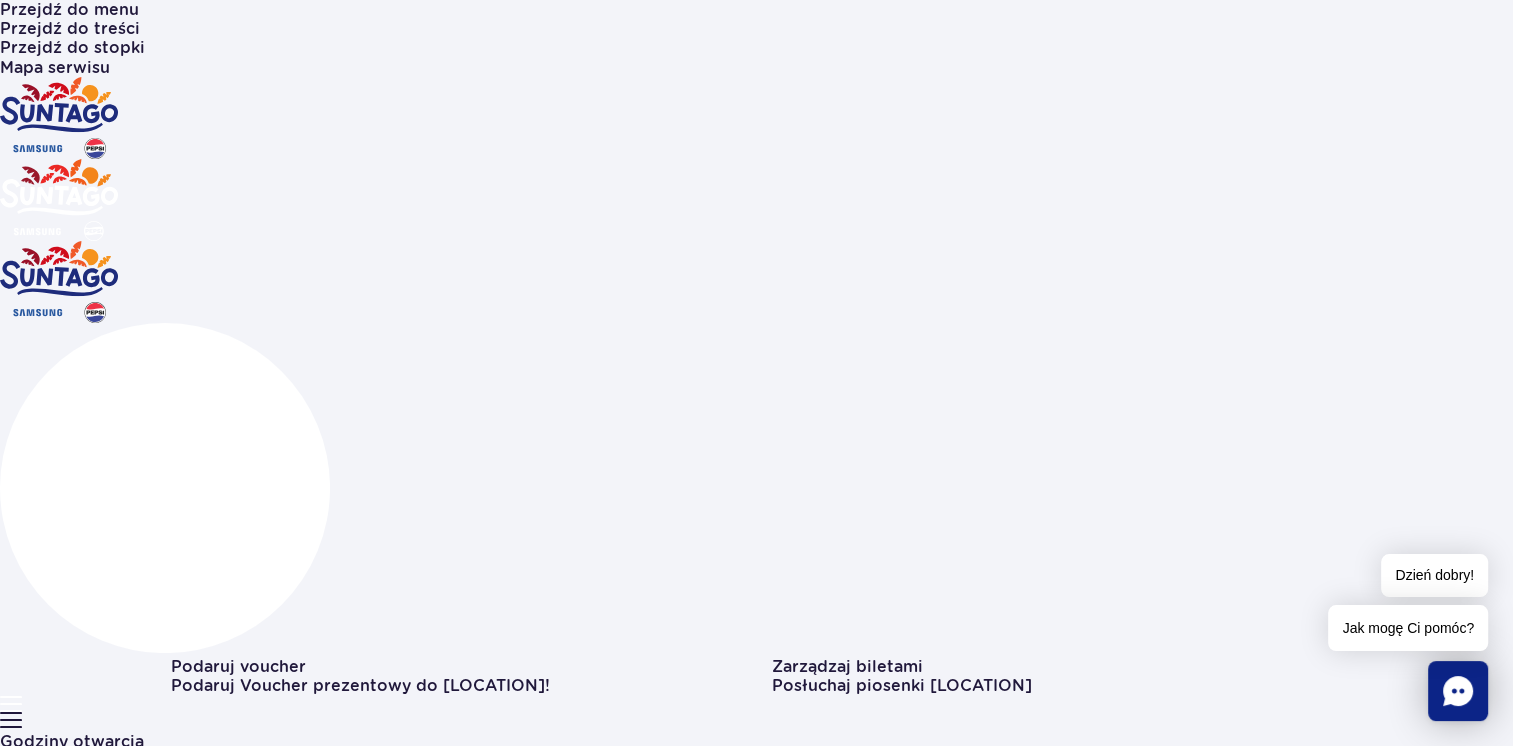 click at bounding box center (171, 11478) 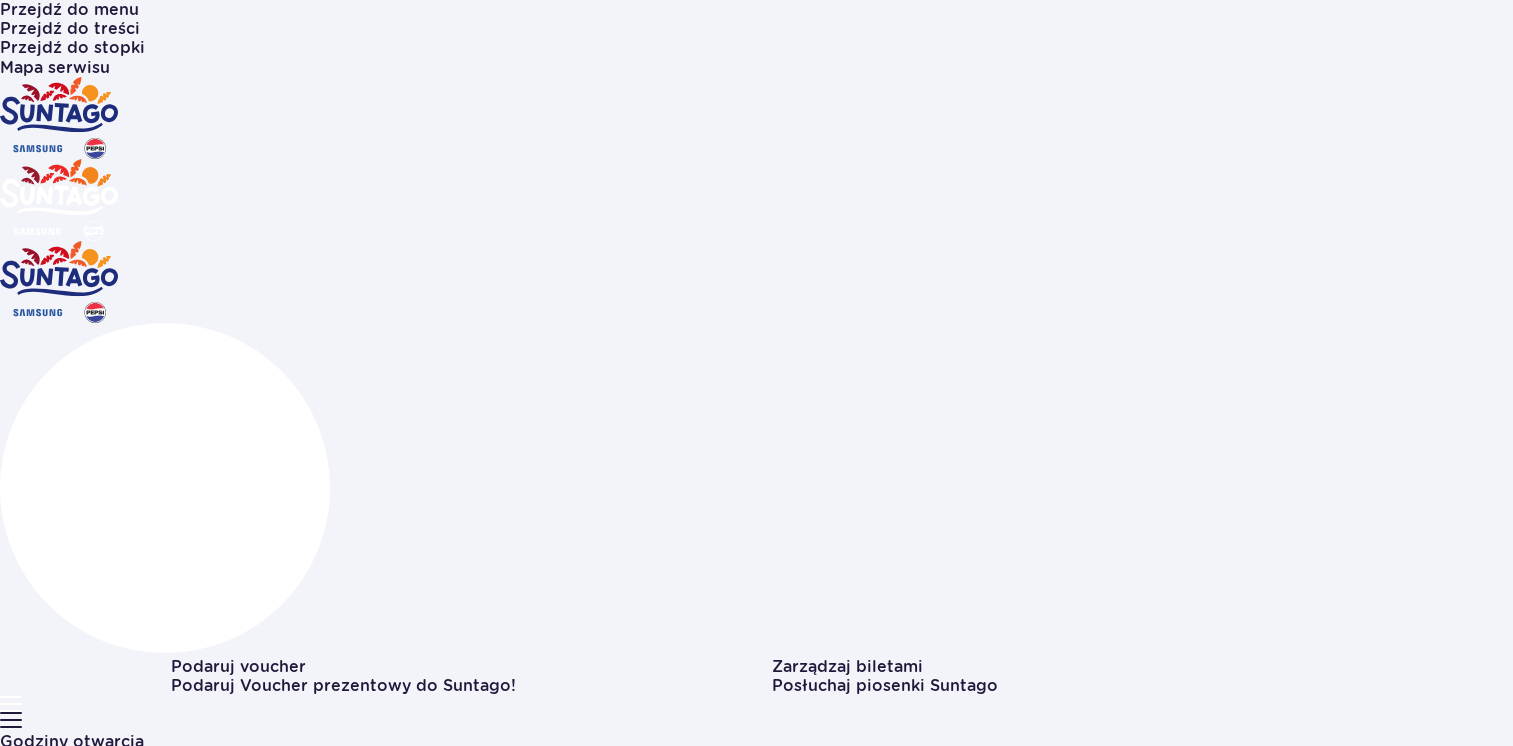 scroll, scrollTop: 0, scrollLeft: 0, axis: both 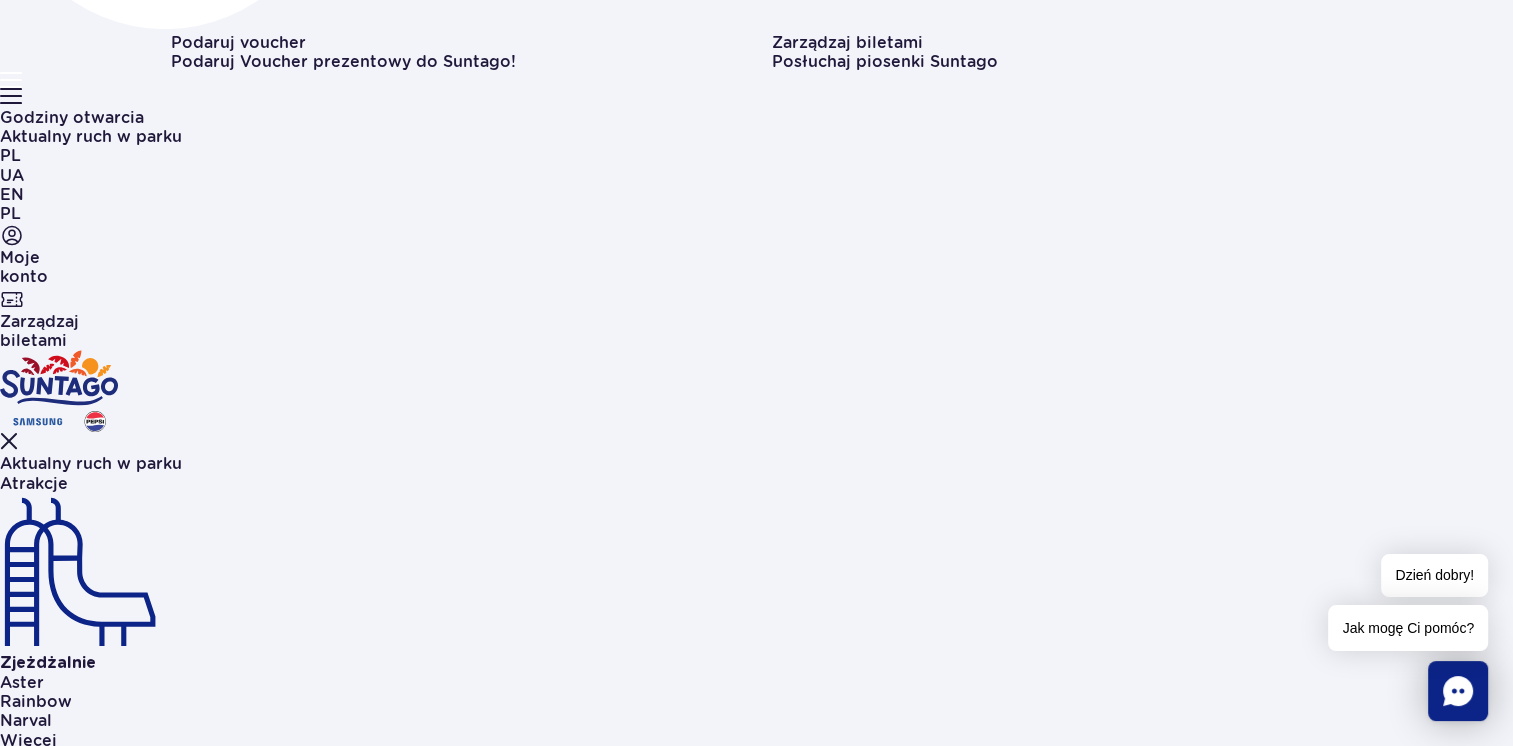 click on "Czy muszę drukować bilet?" at bounding box center (1217, 10875) 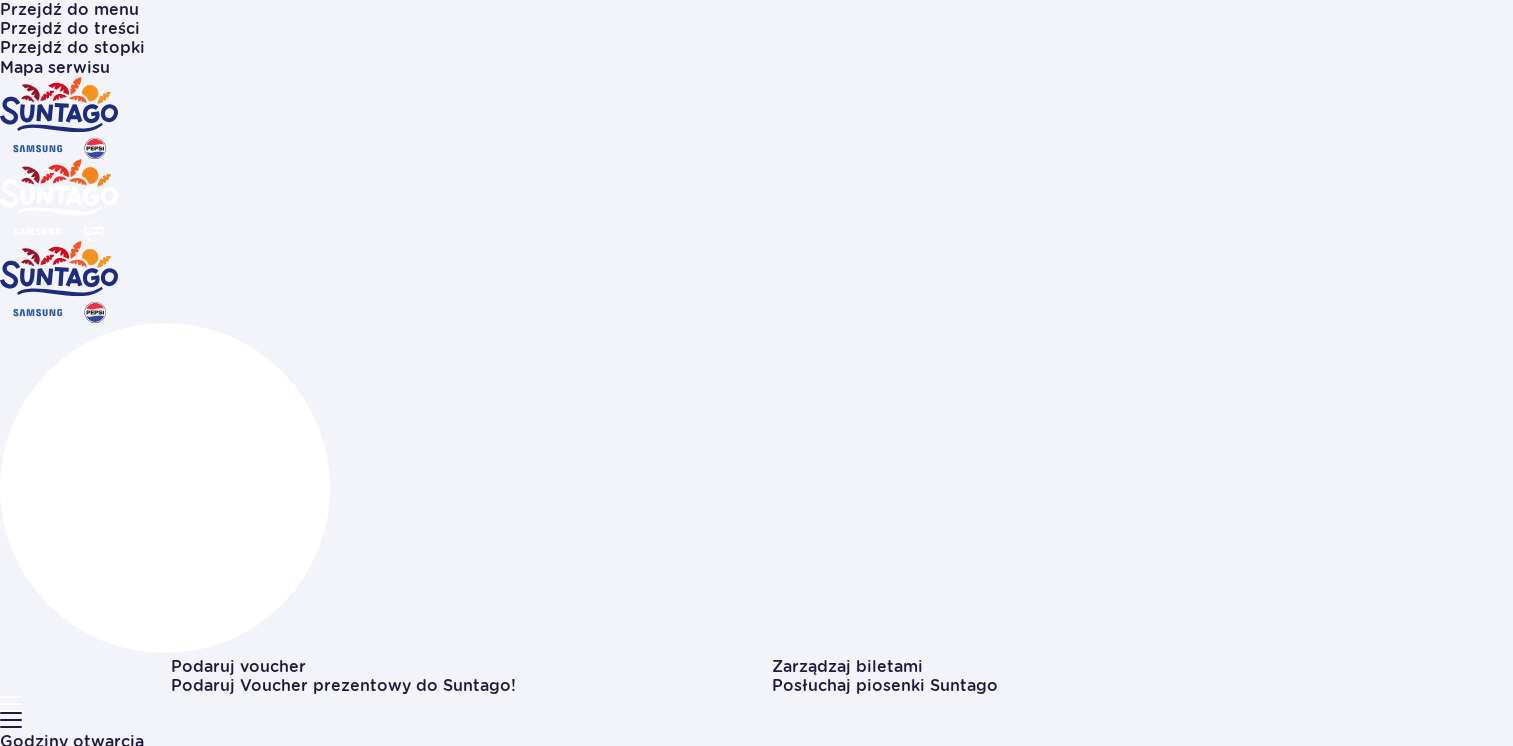 scroll, scrollTop: 522, scrollLeft: 0, axis: vertical 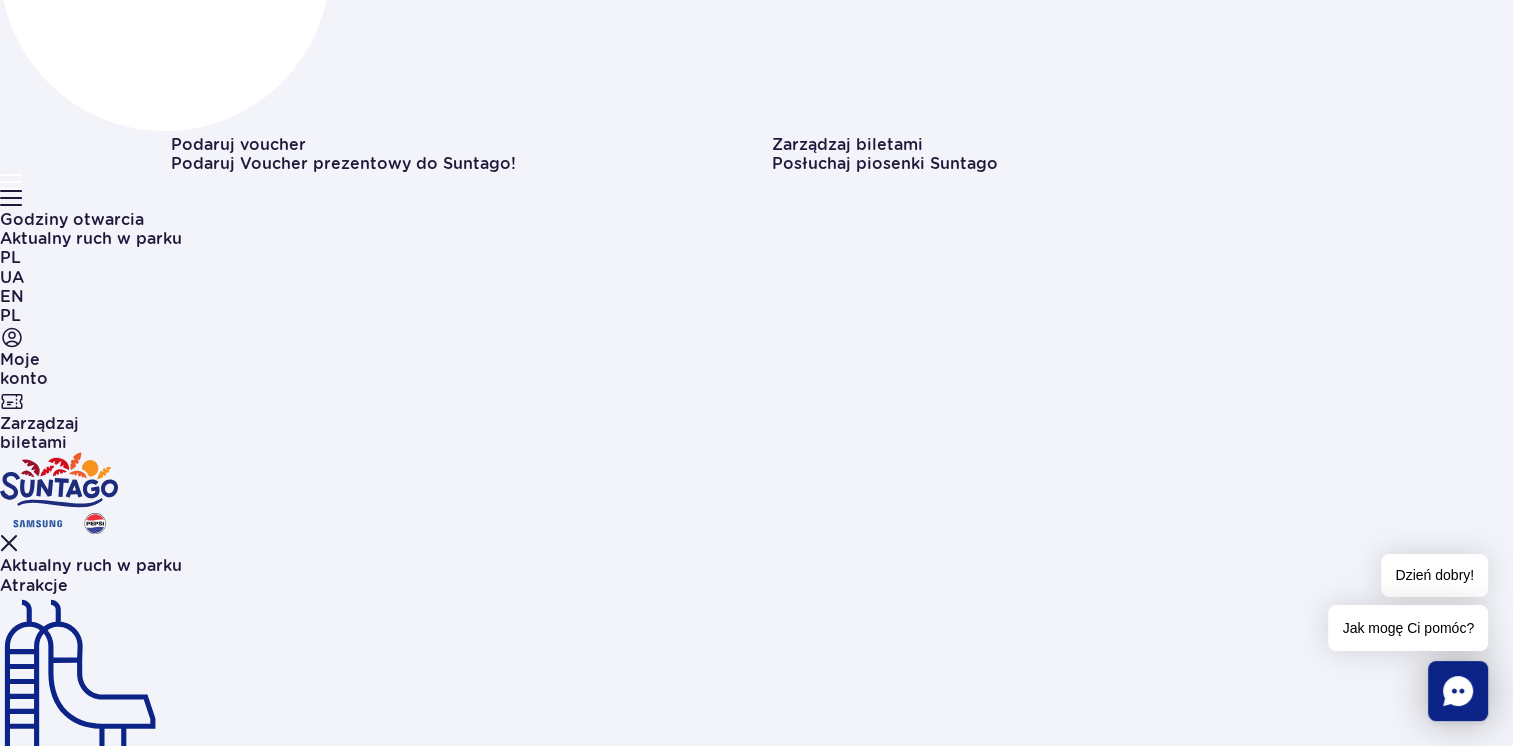 click on "Korzystanie z atrakcji" at bounding box center [246, 10885] 